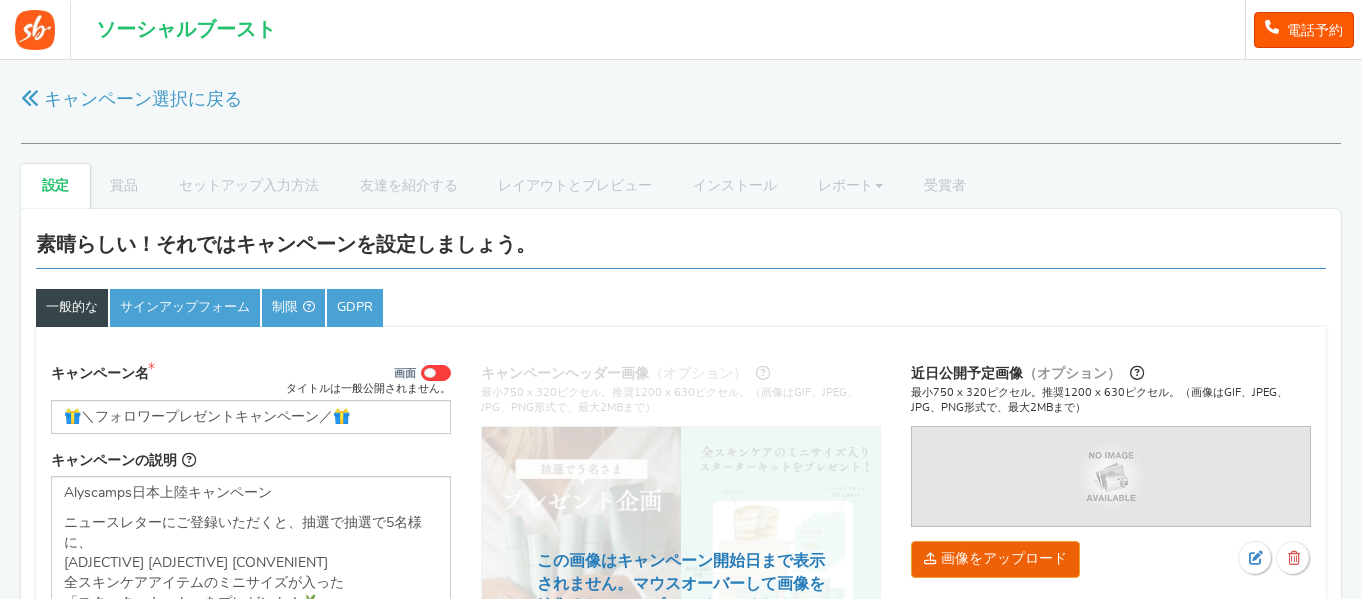 select on "Asia/Tokyo" 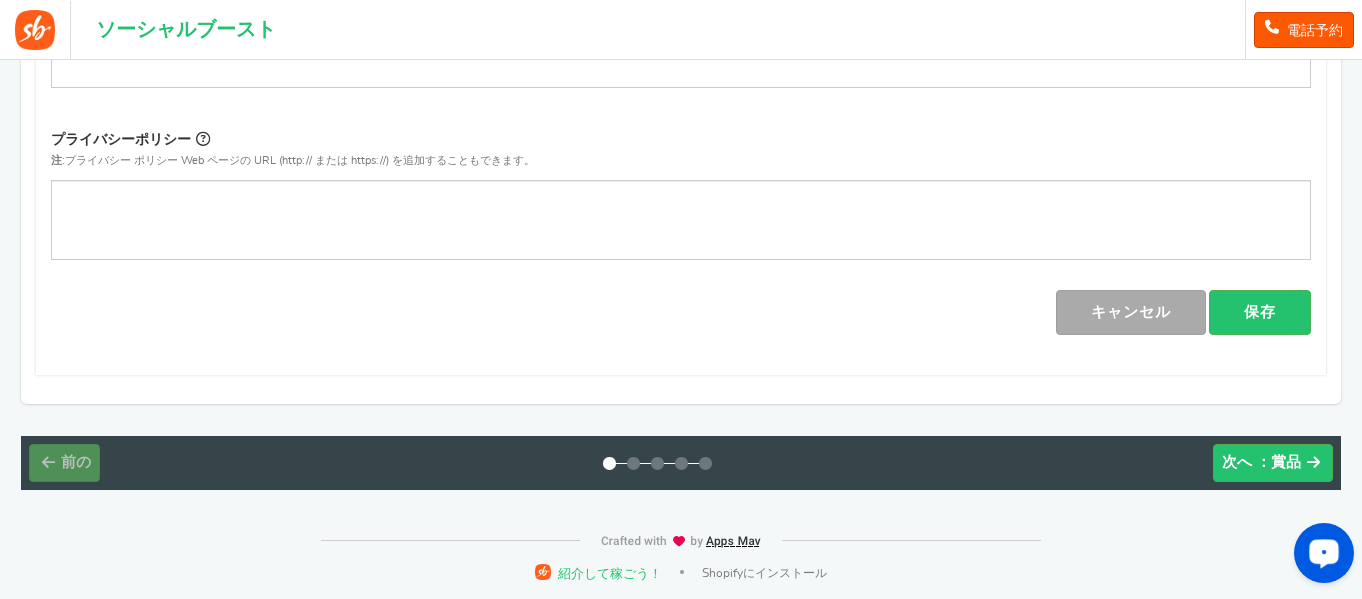 scroll, scrollTop: 1075, scrollLeft: 0, axis: vertical 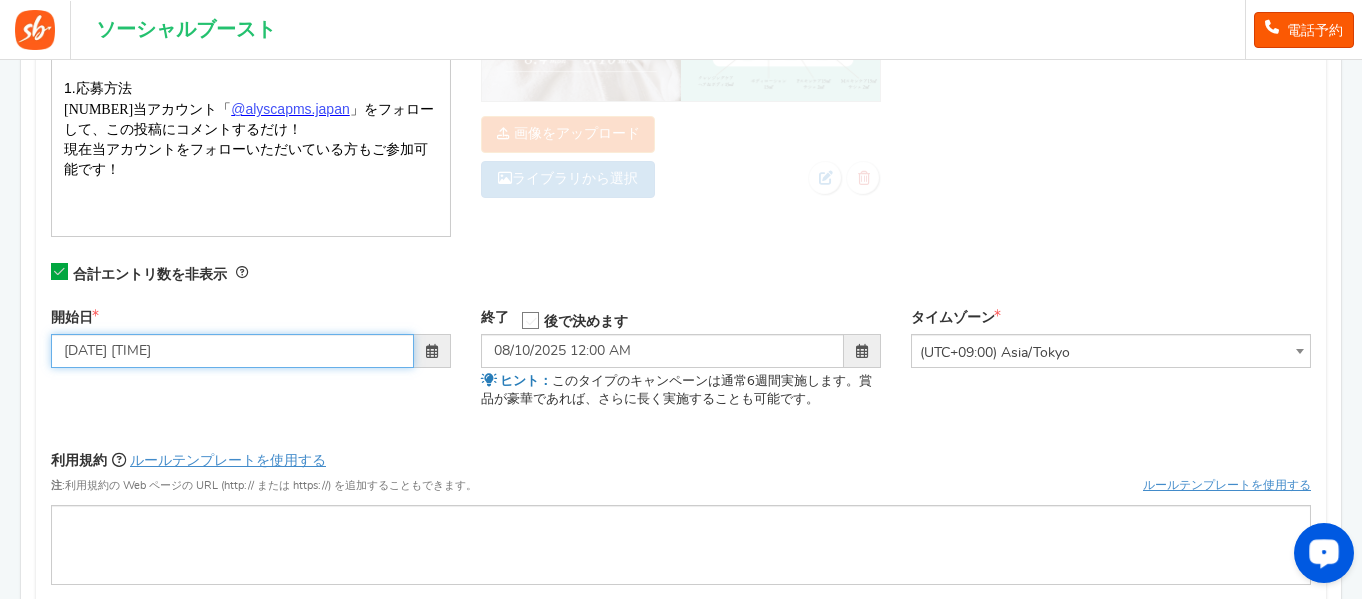 click on "[DATE] [TIME]" at bounding box center [232, 351] 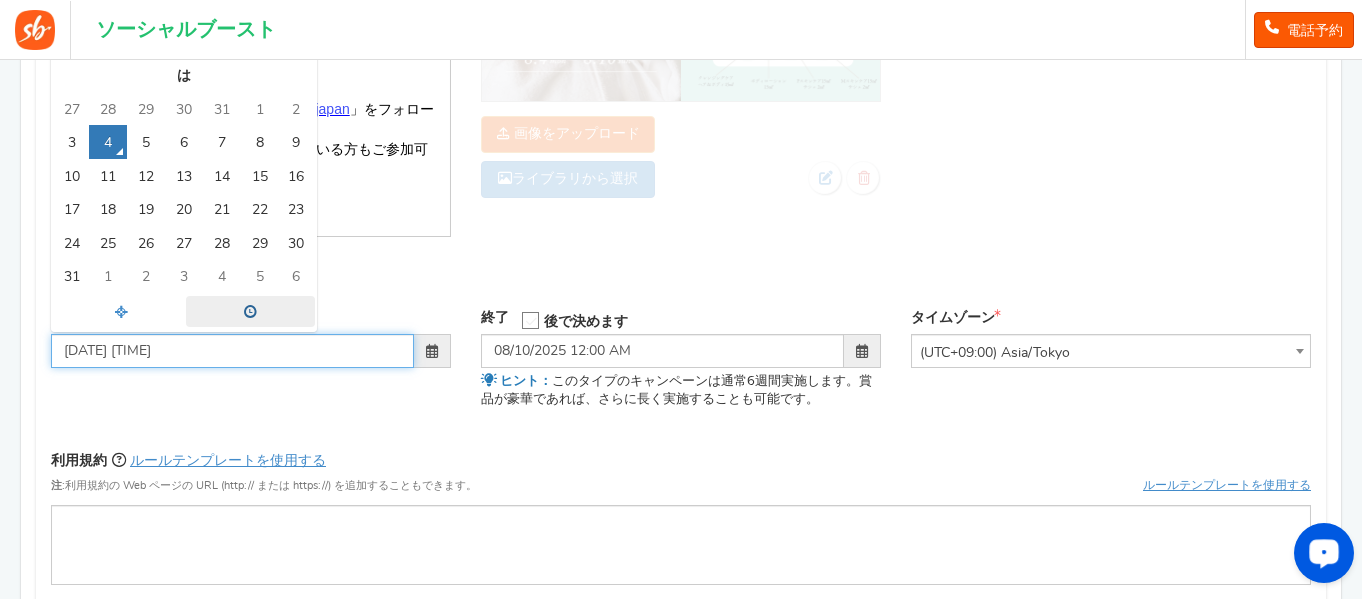 click at bounding box center (250, 312) 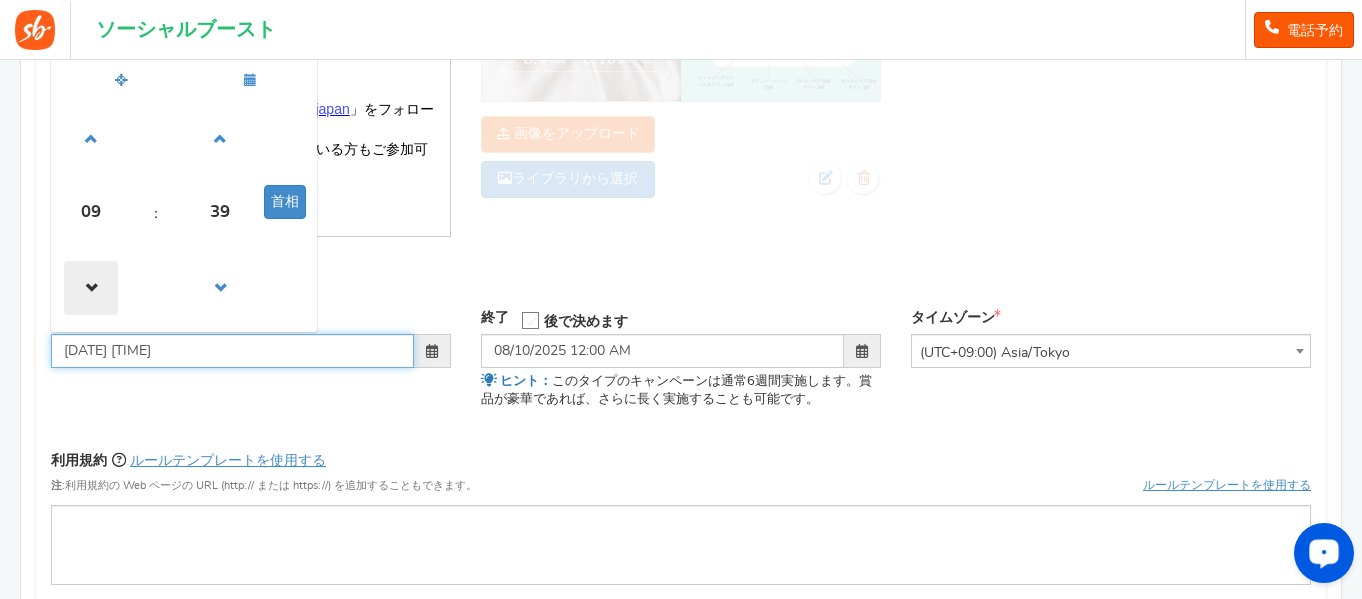 click at bounding box center (91, 288) 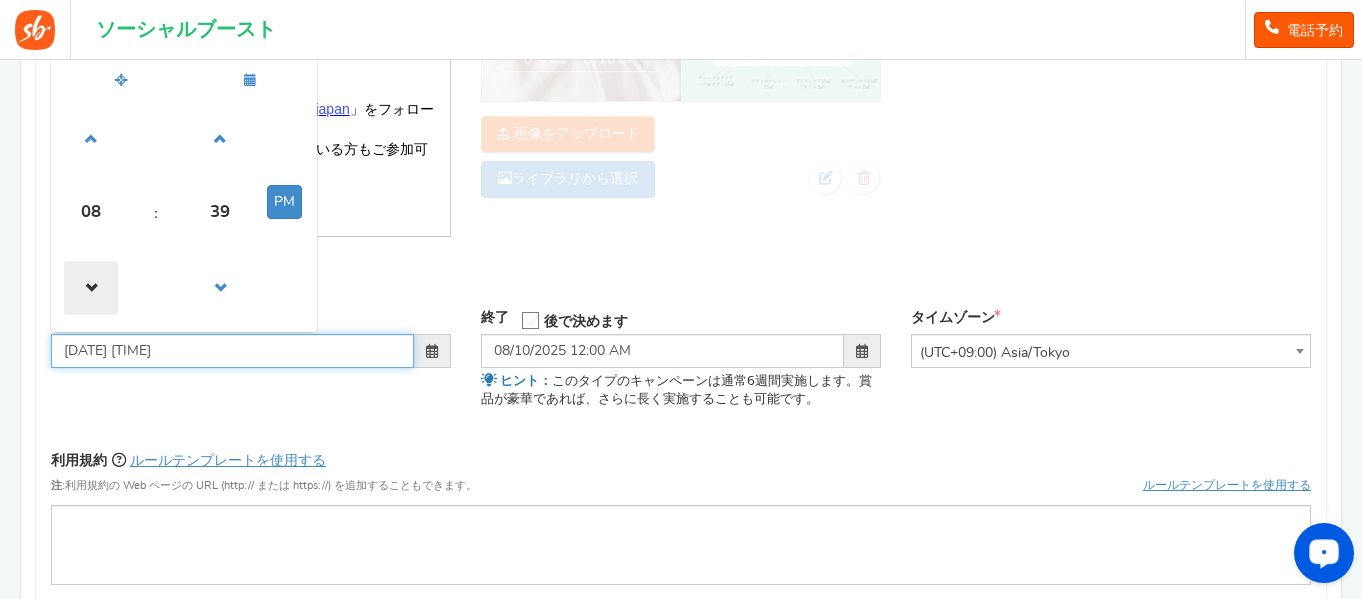 click at bounding box center (91, 288) 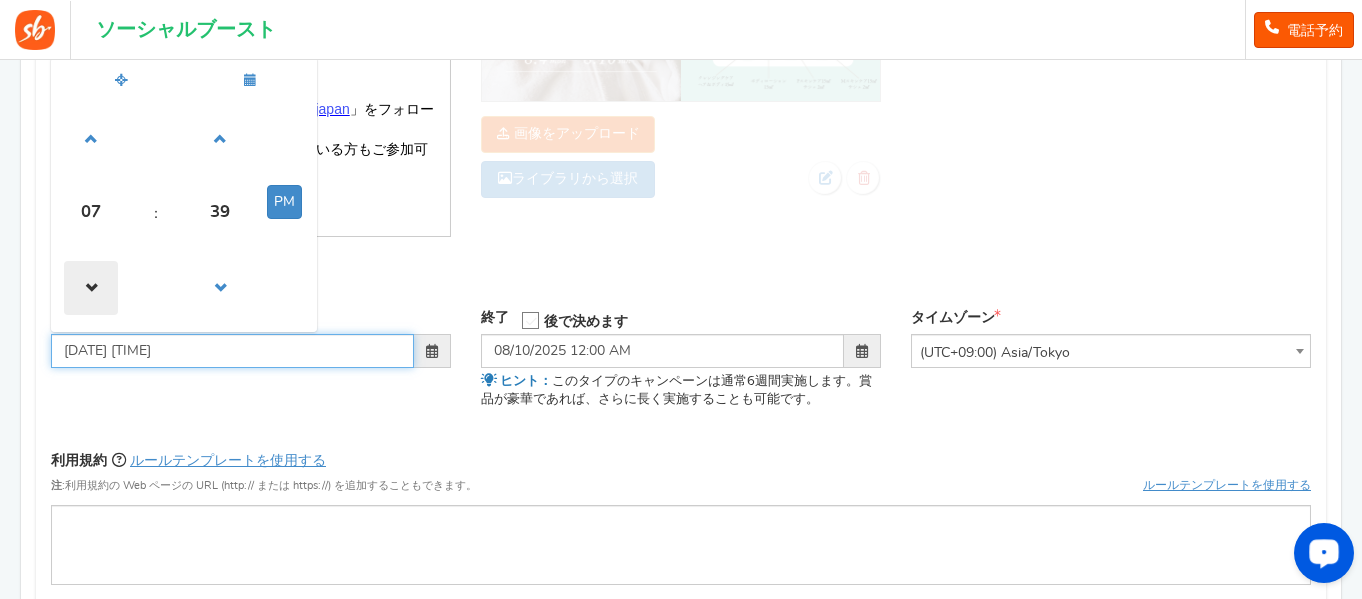 click at bounding box center [91, 288] 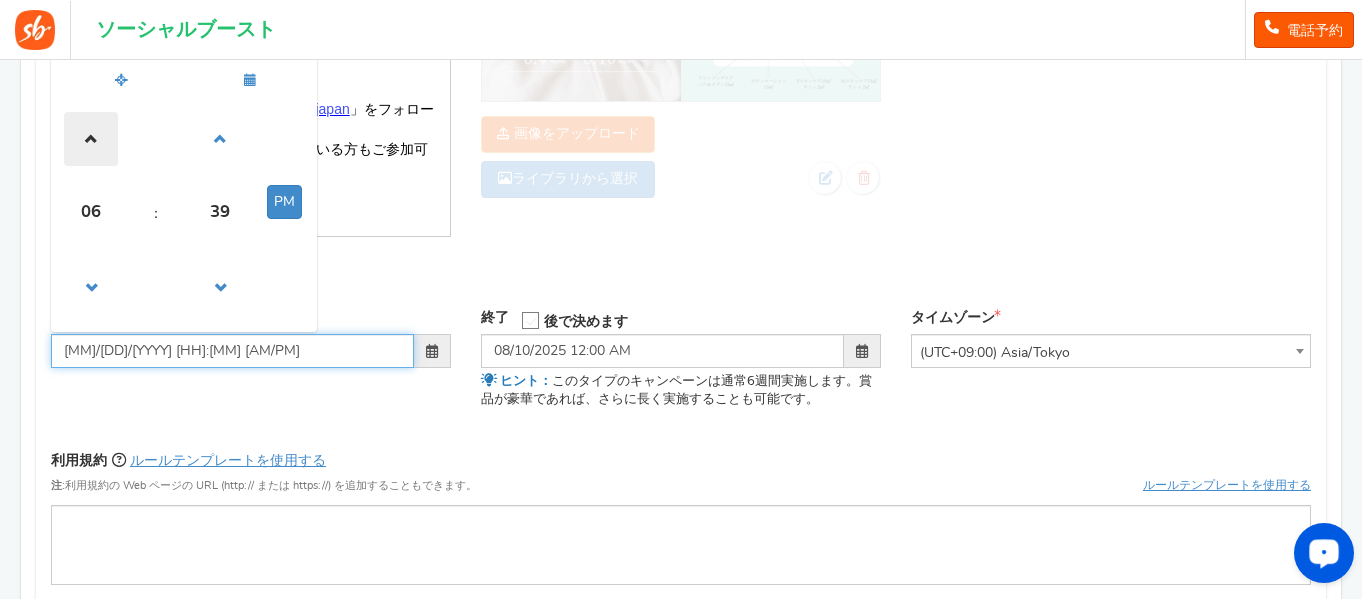 click at bounding box center [91, 139] 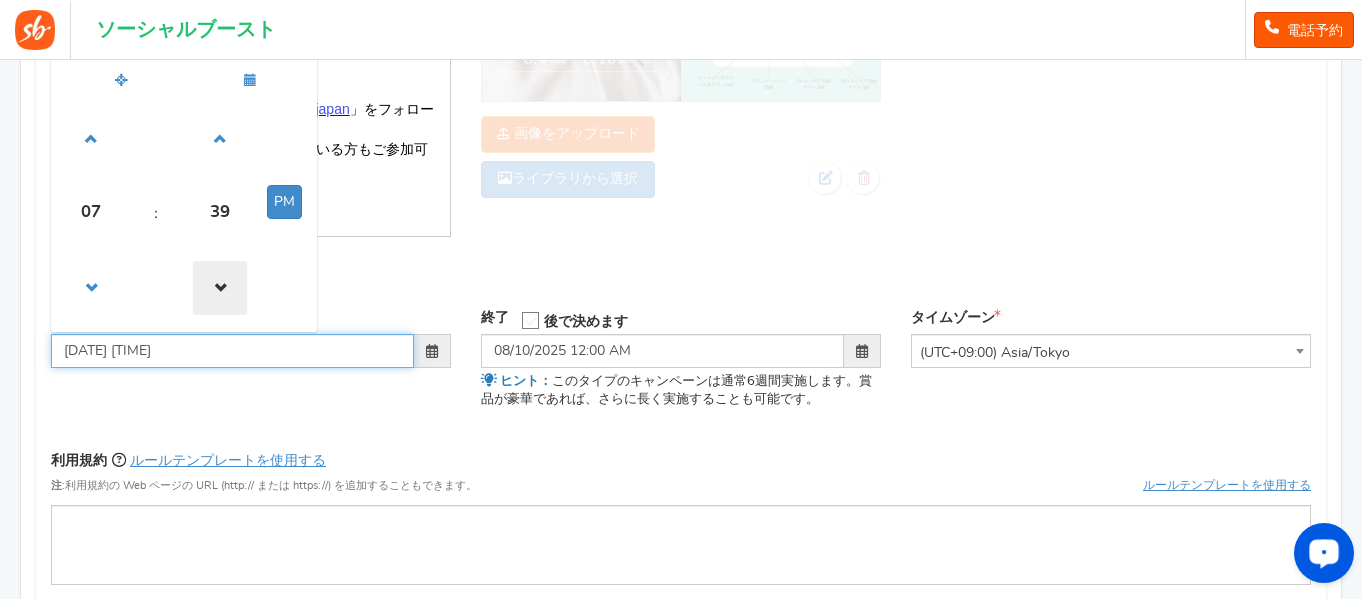 click at bounding box center (220, 288) 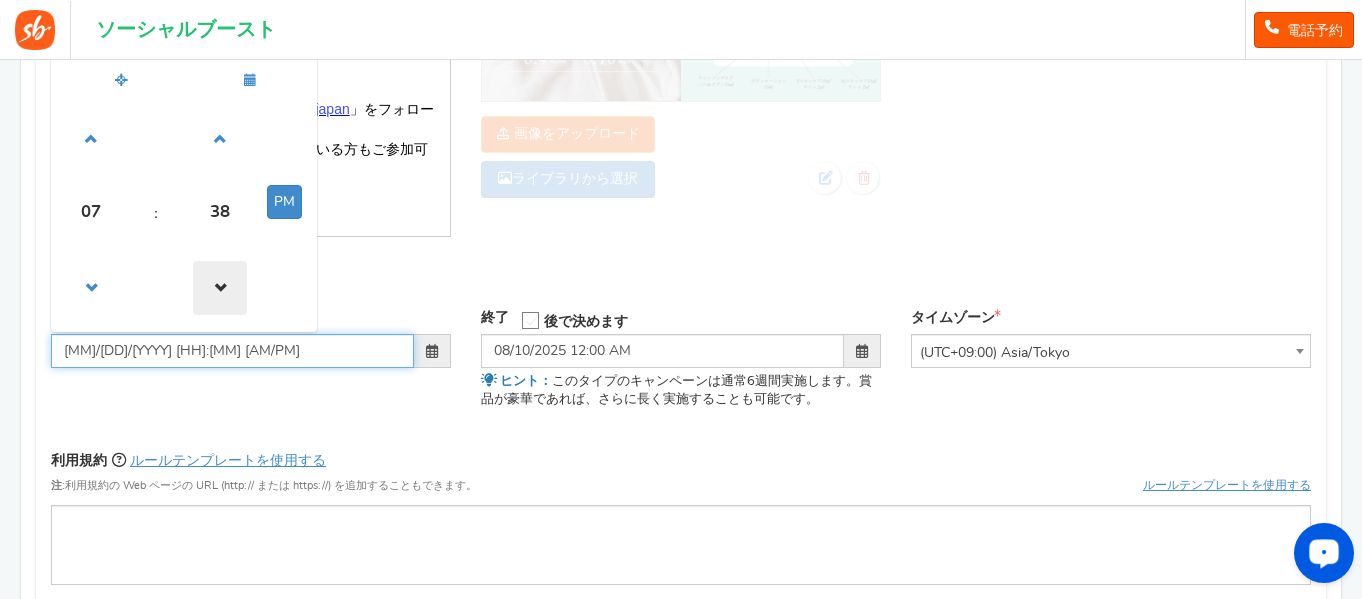click at bounding box center [220, 288] 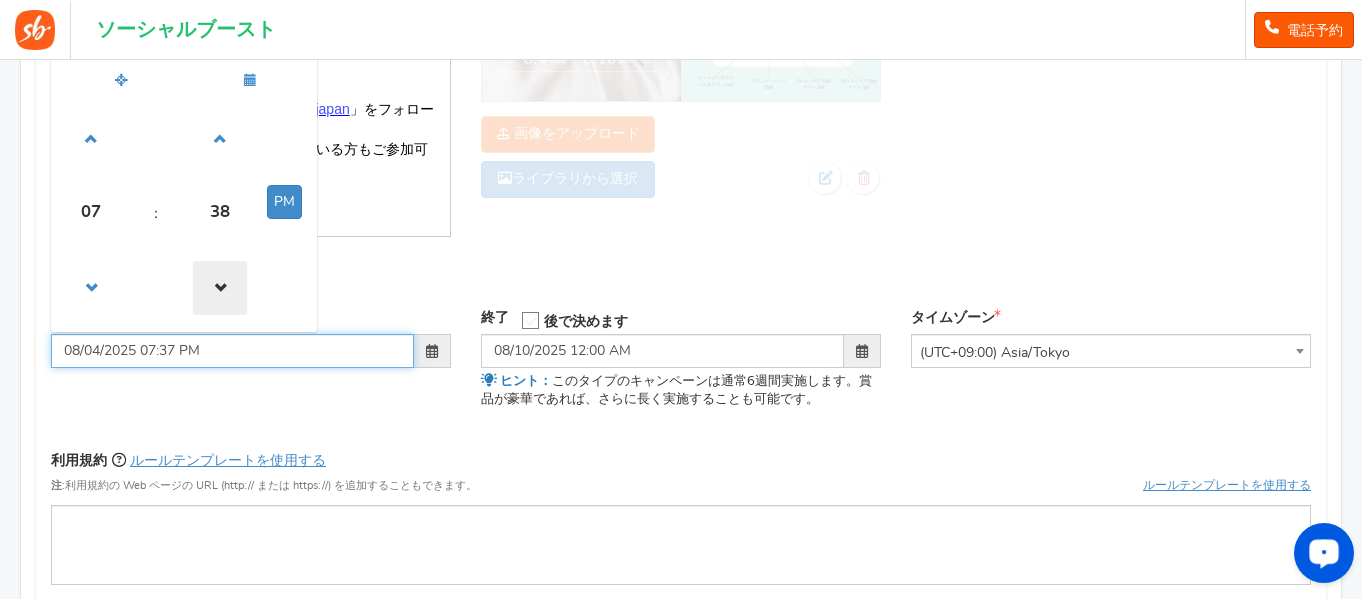 click at bounding box center (220, 288) 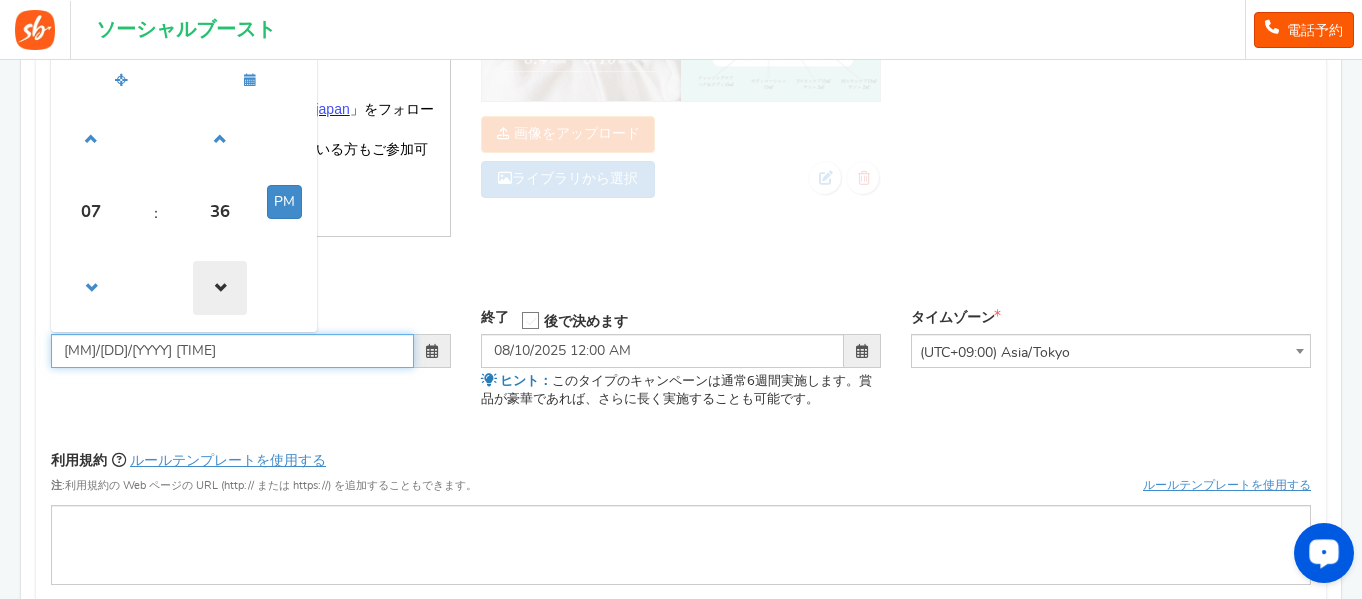 click at bounding box center [220, 288] 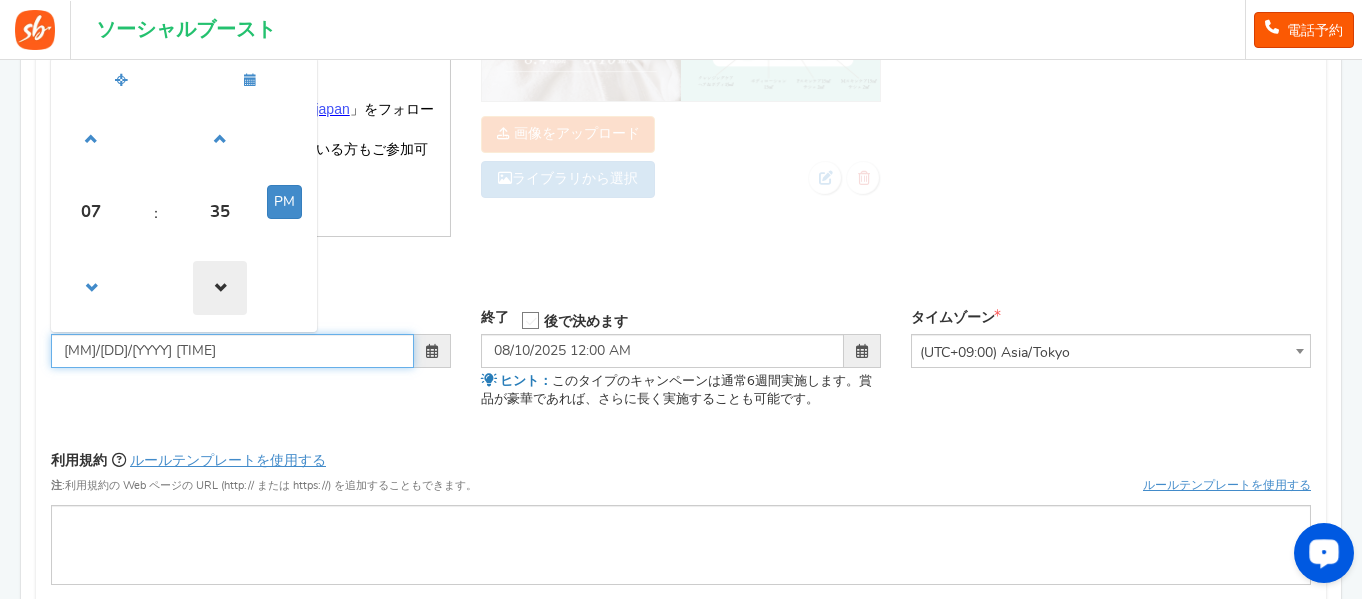 click at bounding box center (220, 288) 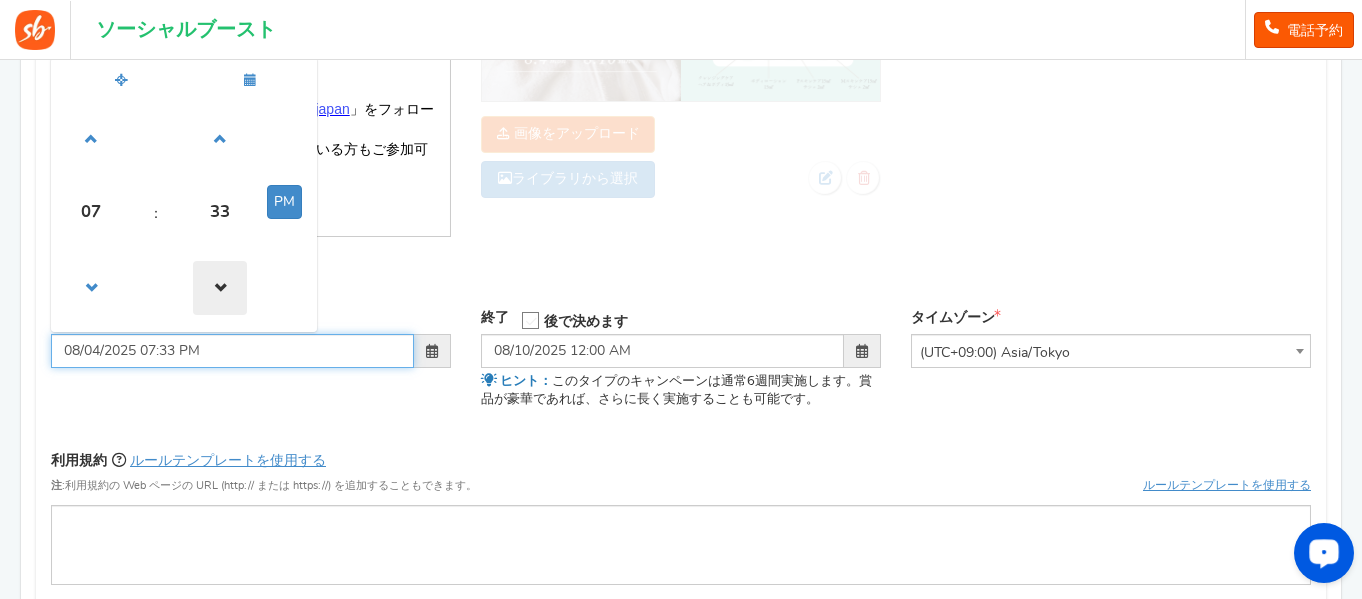 click at bounding box center (220, 288) 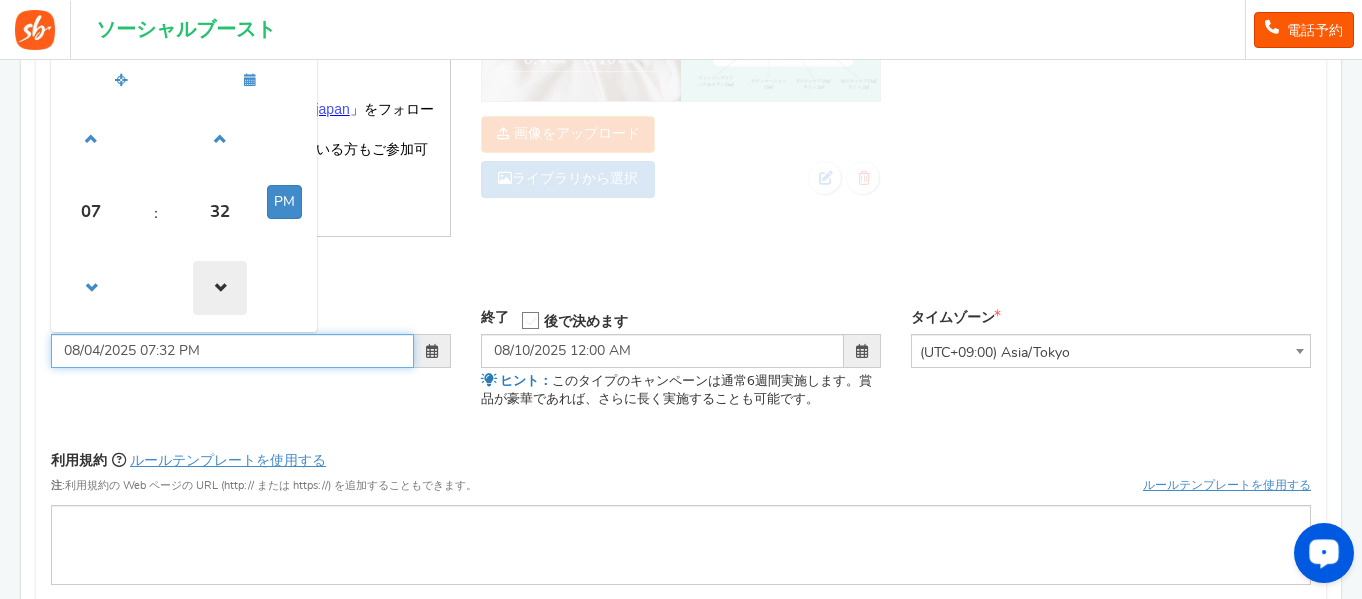 click at bounding box center (220, 288) 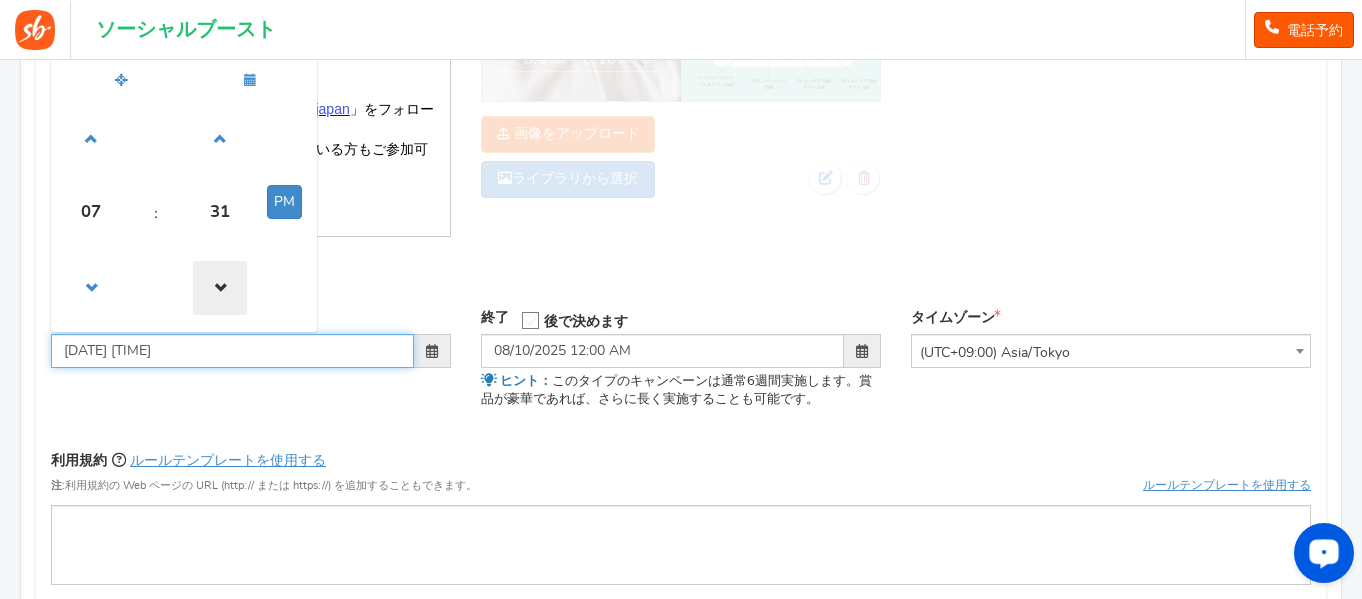 click at bounding box center (220, 288) 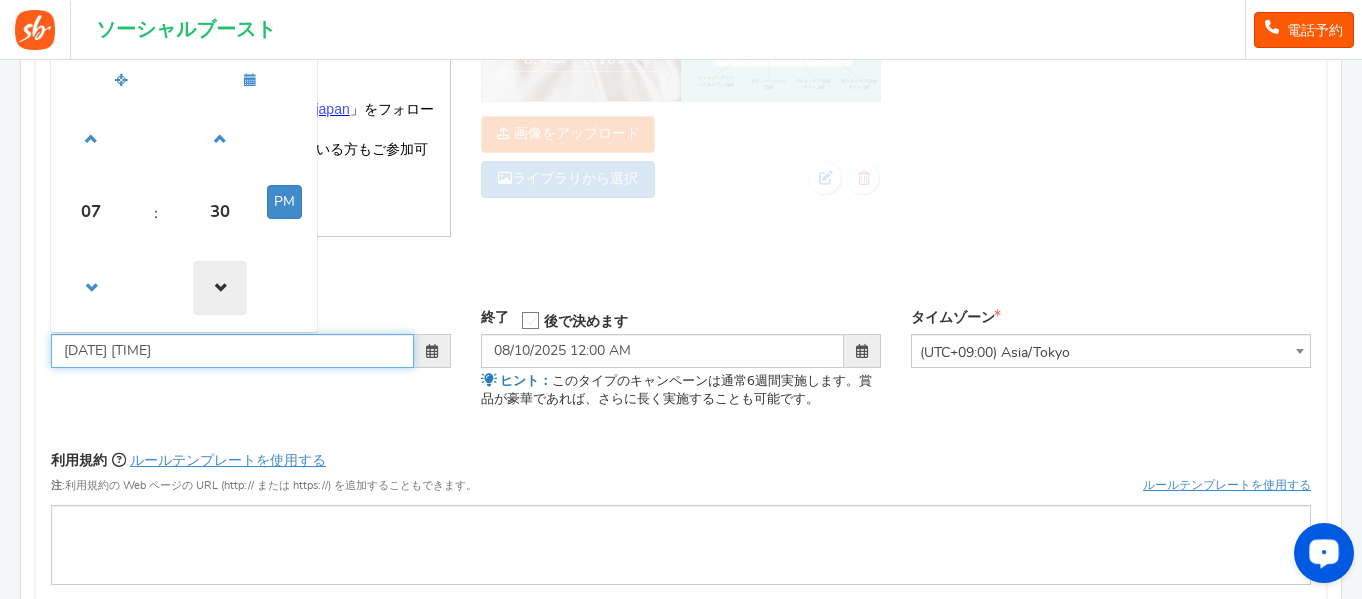 click at bounding box center (220, 288) 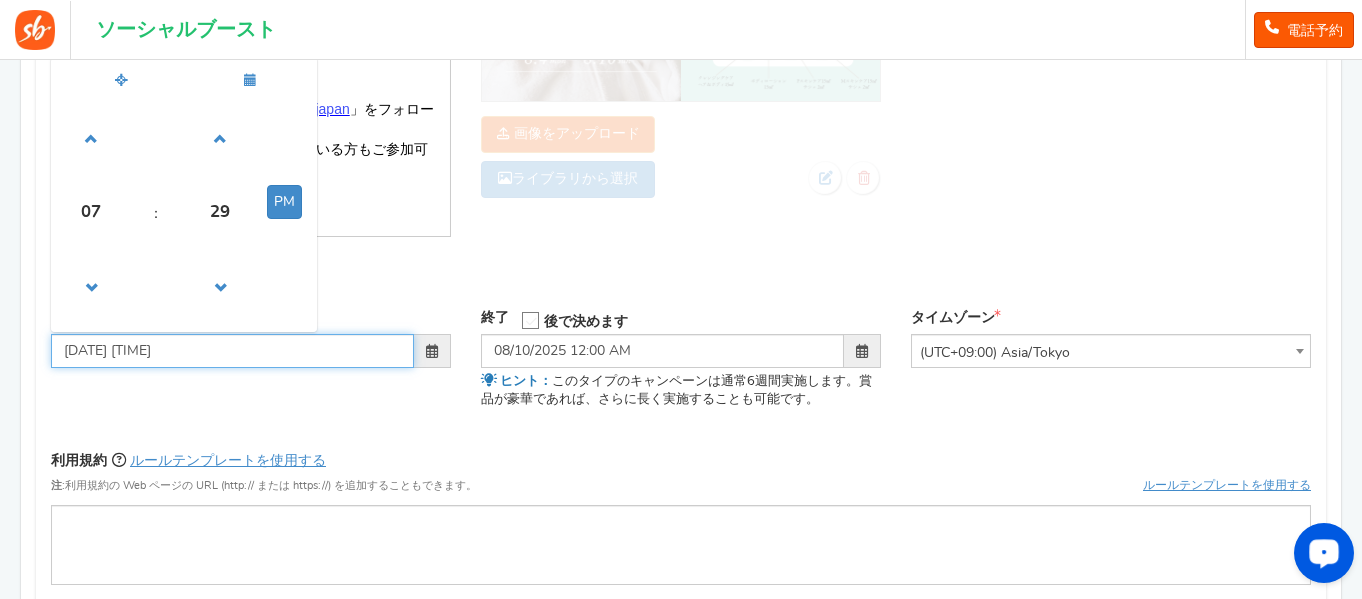 click on "29" at bounding box center [220, 212] 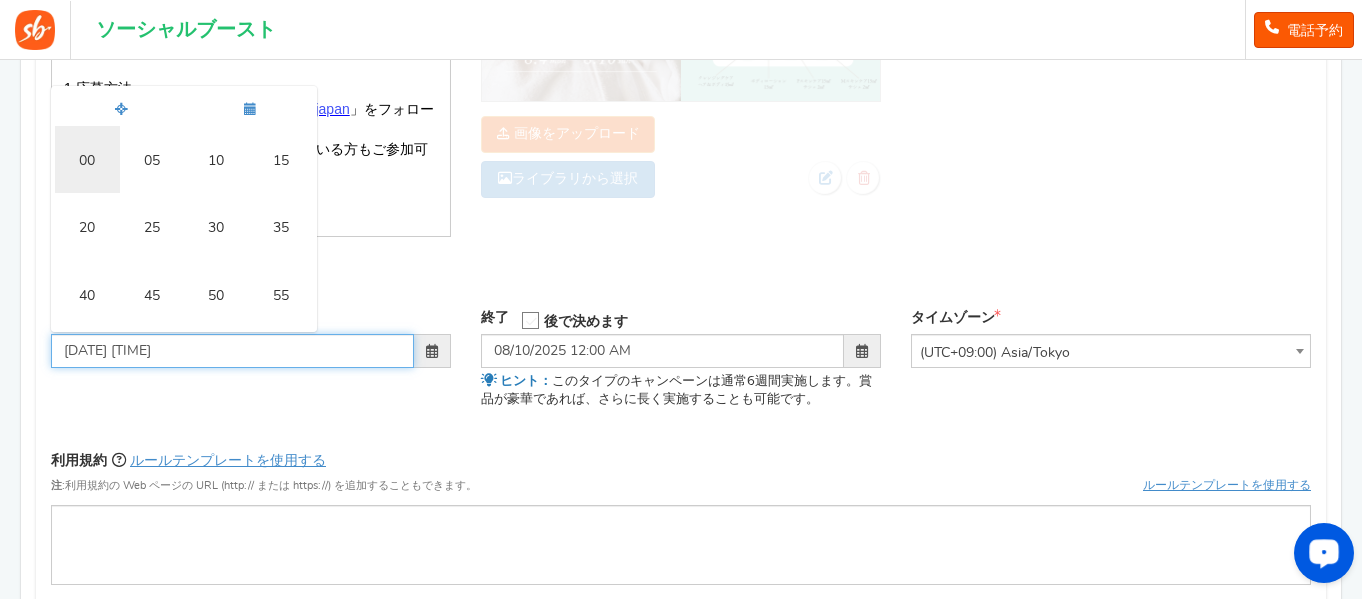click on "00" at bounding box center [87, 159] 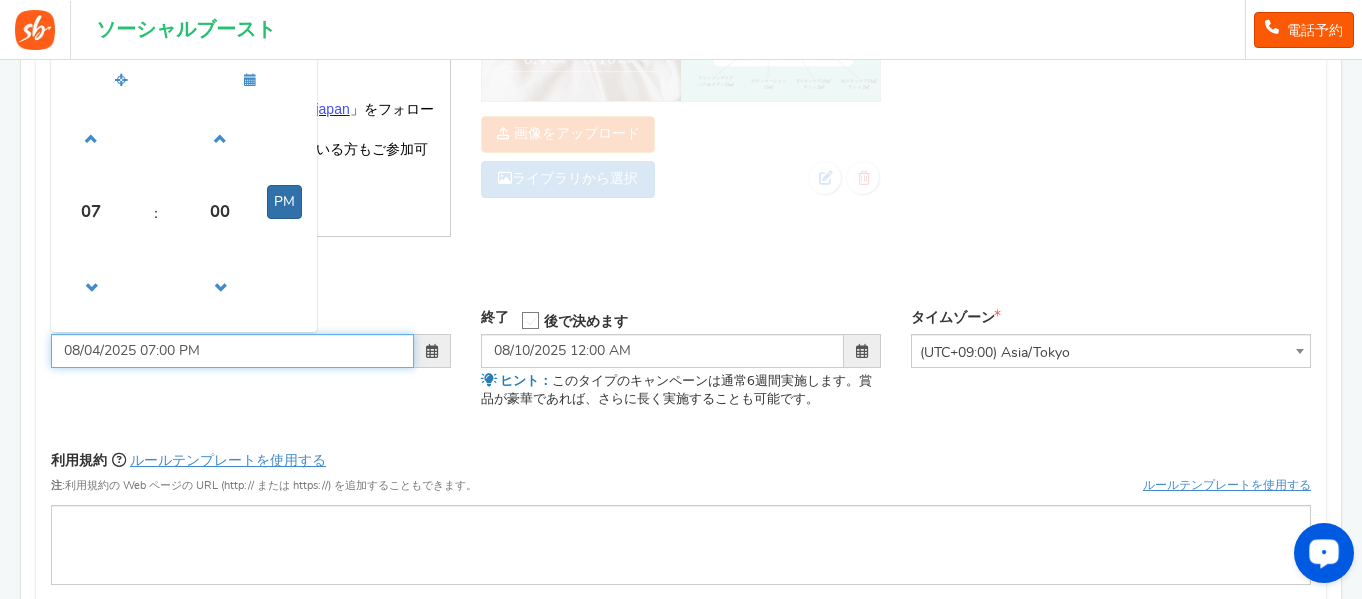 click on "PM" at bounding box center [284, 202] 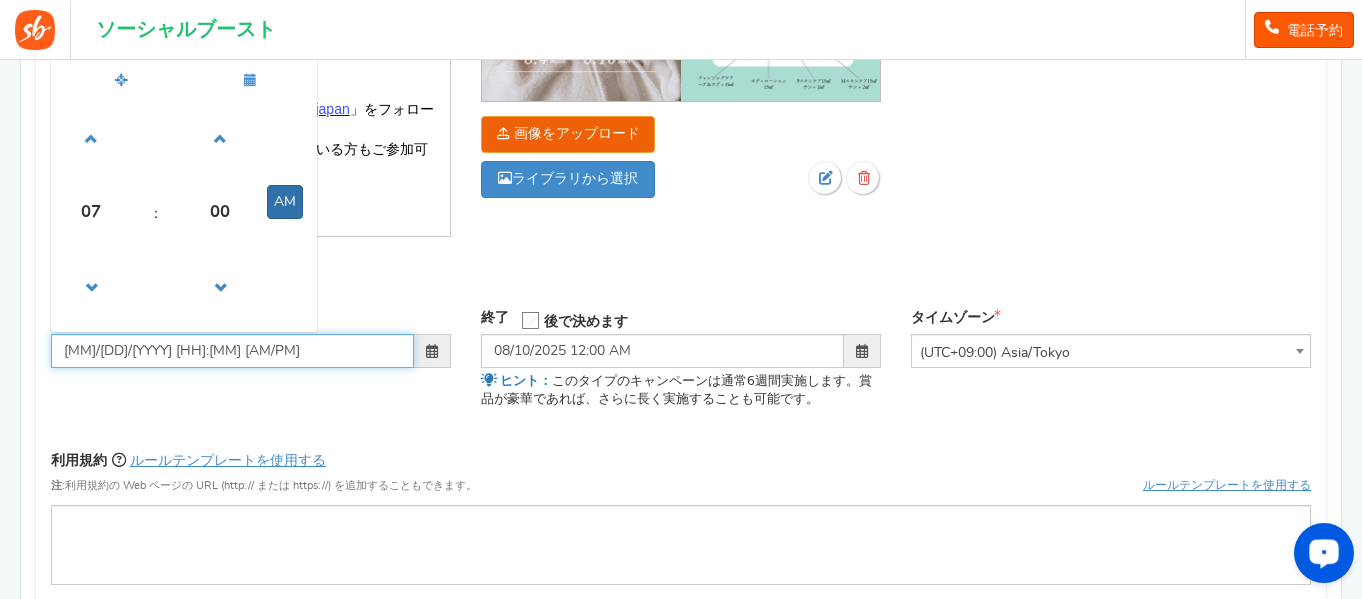click on "AM" at bounding box center [285, 202] 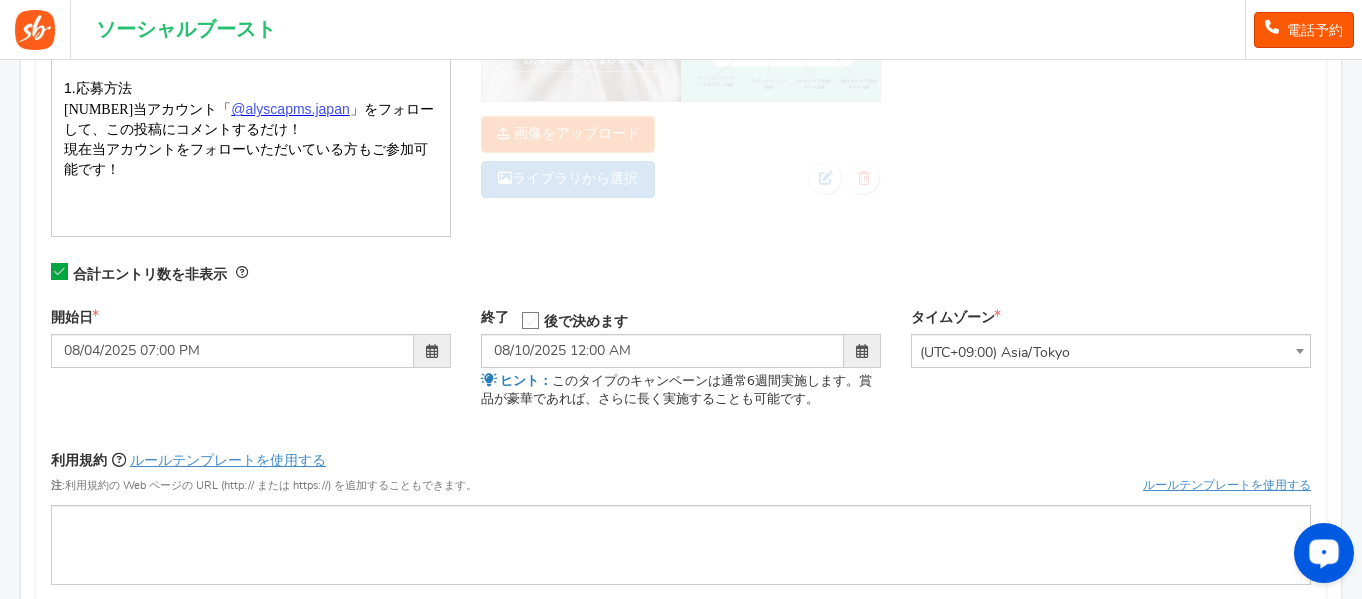 click on "合計エントリ数を非表示" at bounding box center (251, 273) 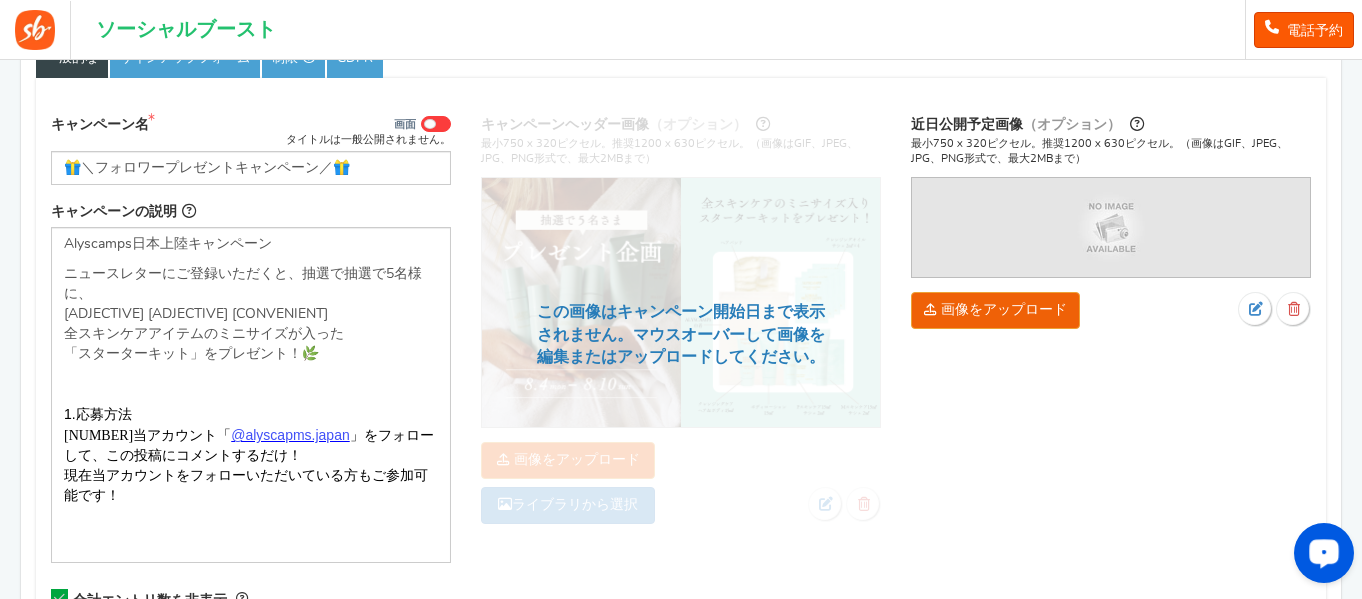 scroll, scrollTop: 475, scrollLeft: 0, axis: vertical 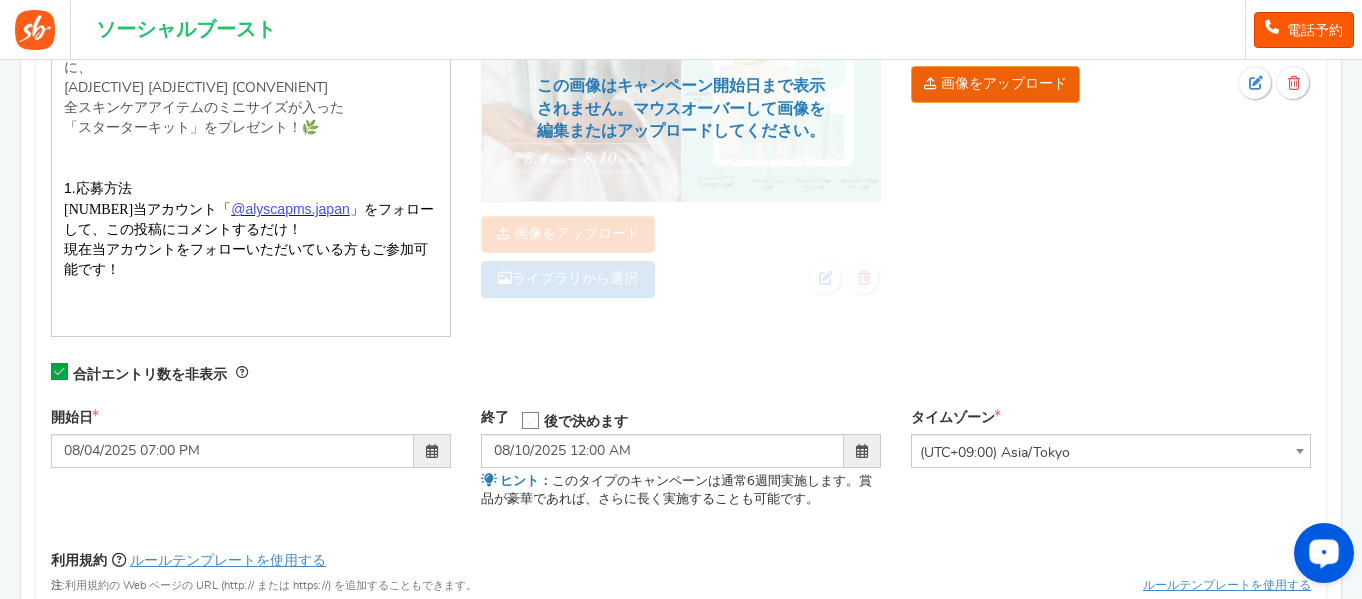 click on "キャンペーン名
画面
タイトルは一般公開されません。
🎁＼フォロワープレゼントキャンペーン／🎁
これは一般公開され、対象となる顧客には「カート-サンクス」ページに表示されます。
抽選で5名様に、 1." at bounding box center [681, 143] 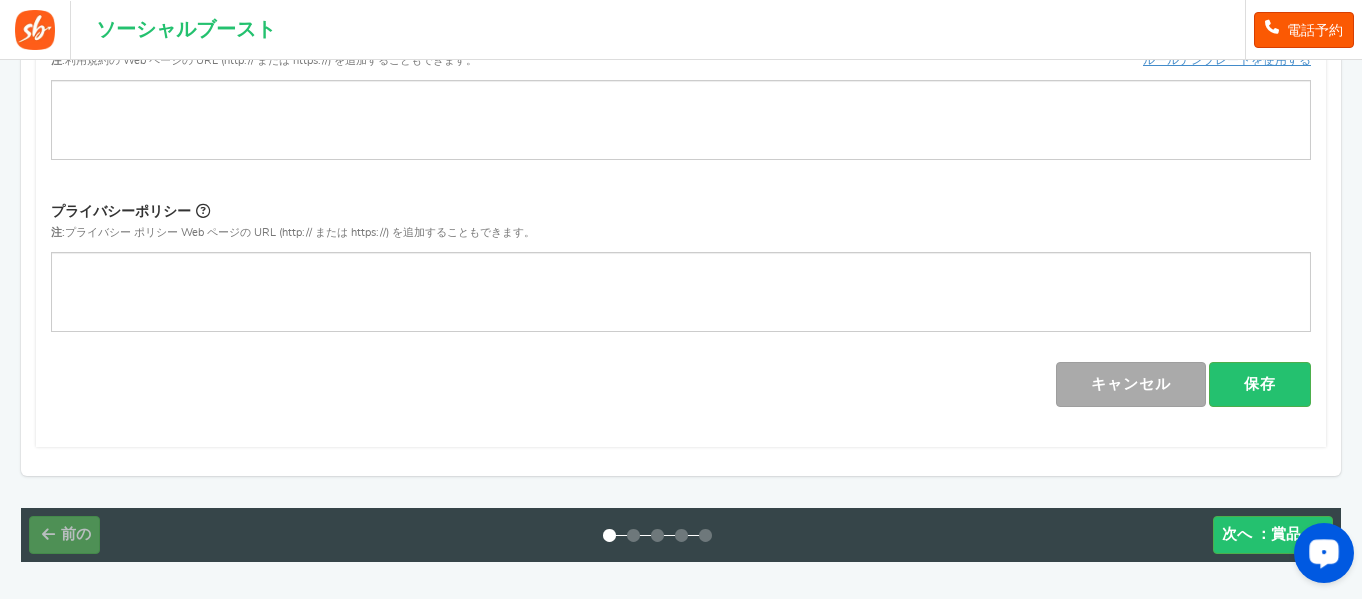 scroll, scrollTop: 1075, scrollLeft: 0, axis: vertical 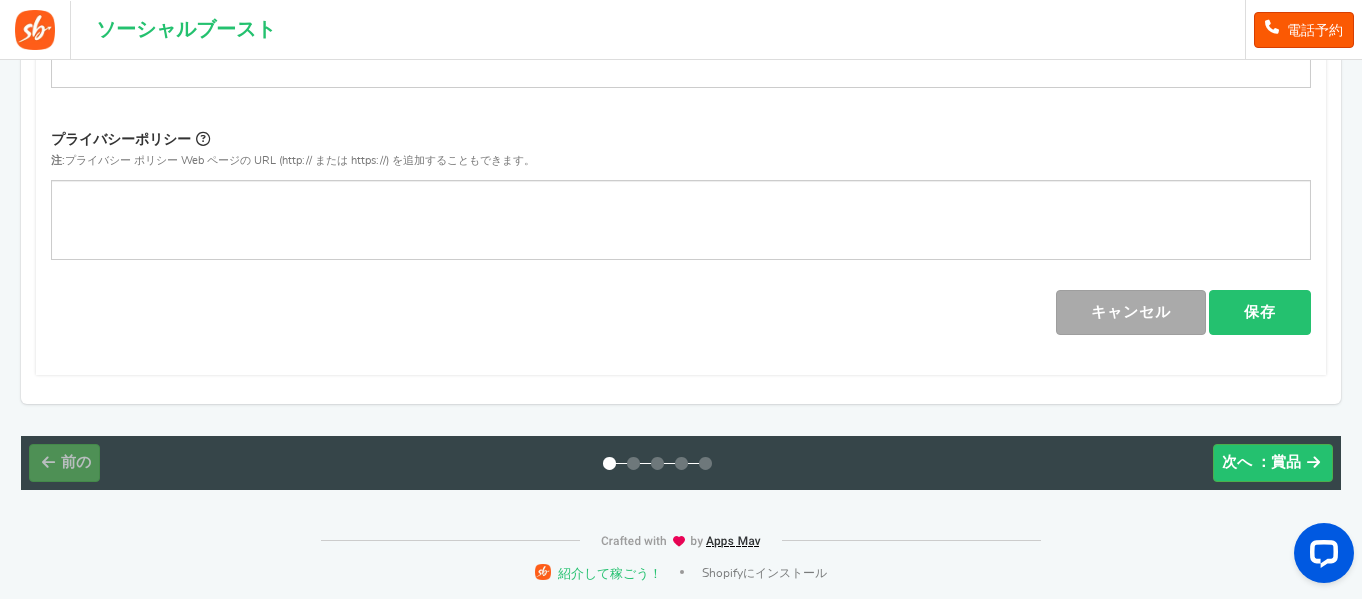 click on "保存" at bounding box center (1260, 312) 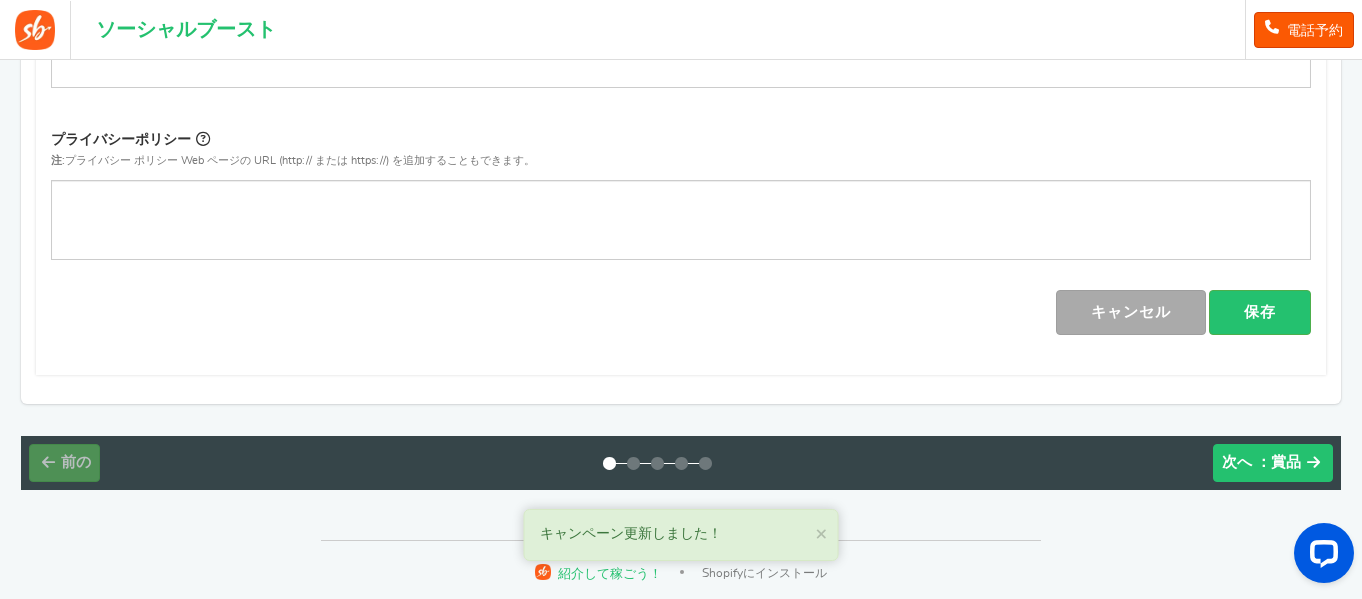 click on "次へ
：賞品" at bounding box center (1261, 463) 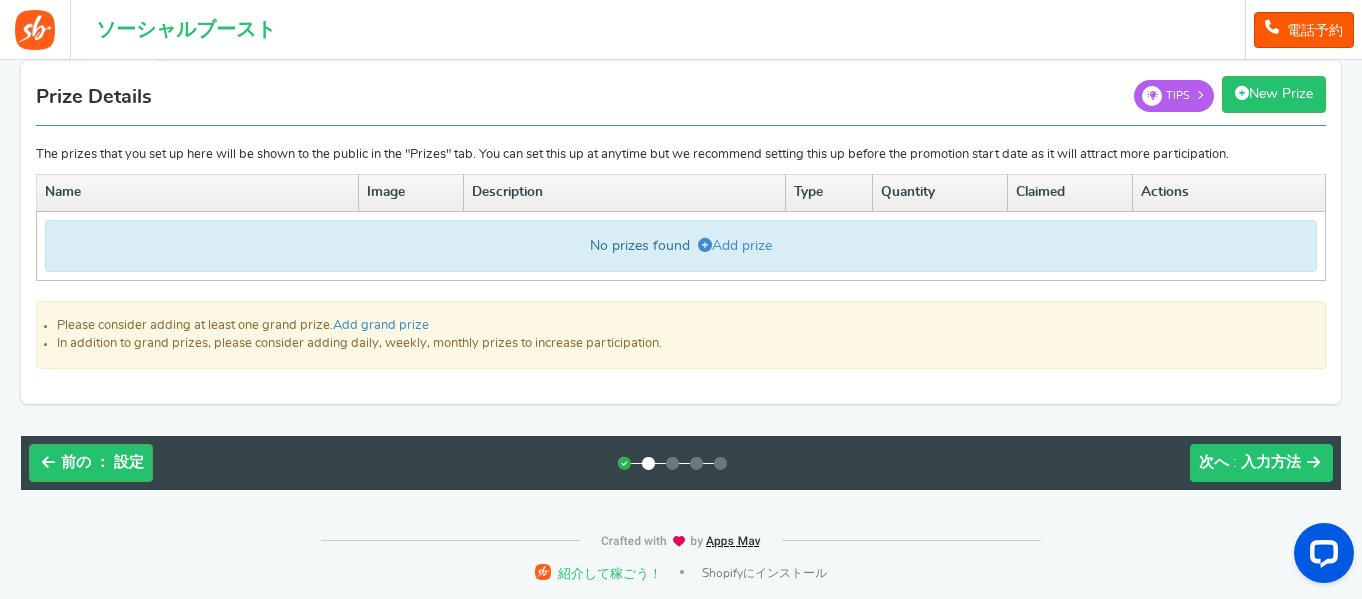 scroll, scrollTop: 151, scrollLeft: 0, axis: vertical 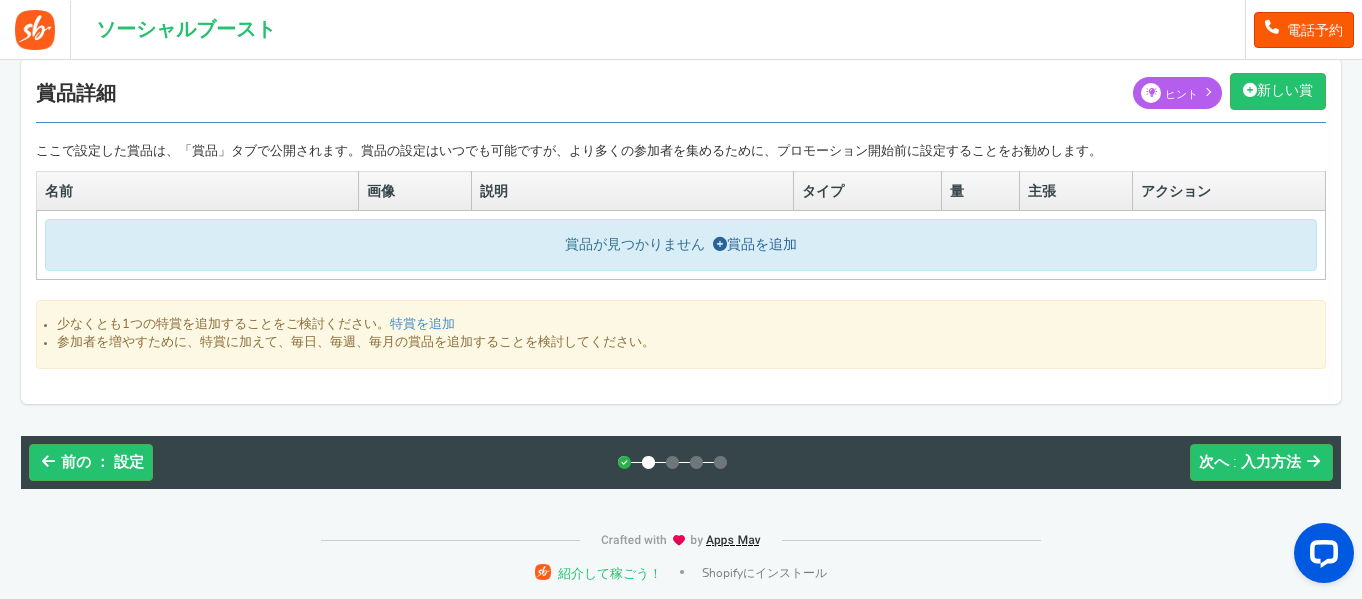 click on "賞品を追加" at bounding box center (762, 245) 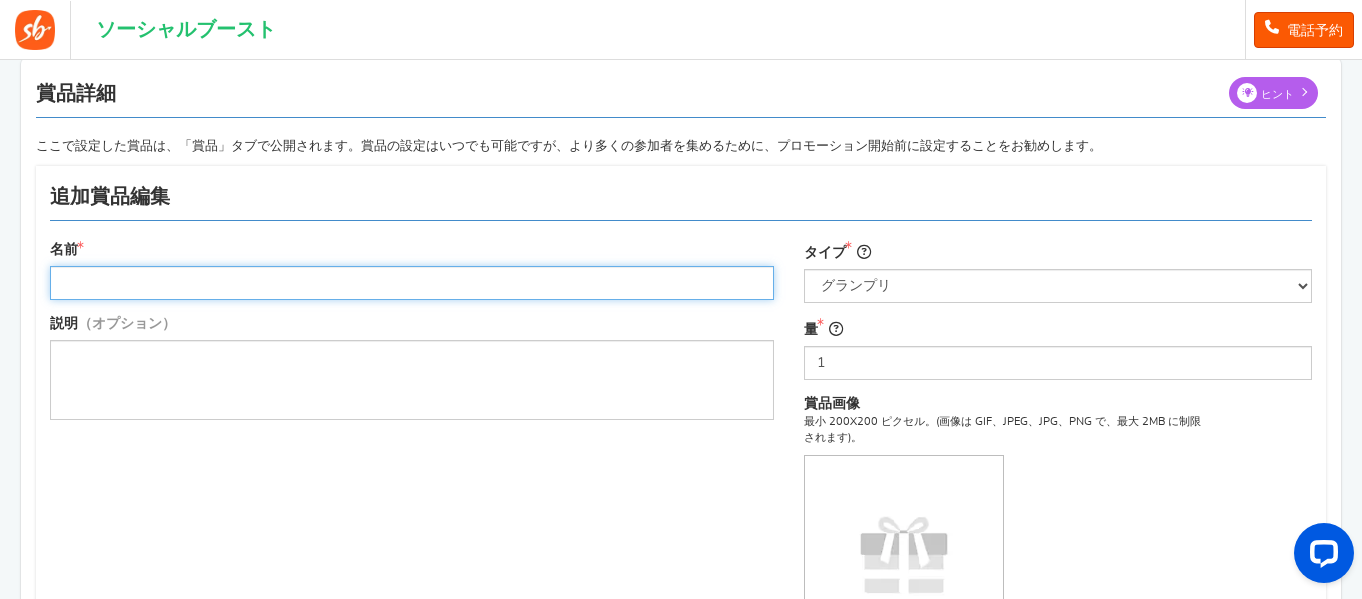click on "名前" at bounding box center (412, 283) 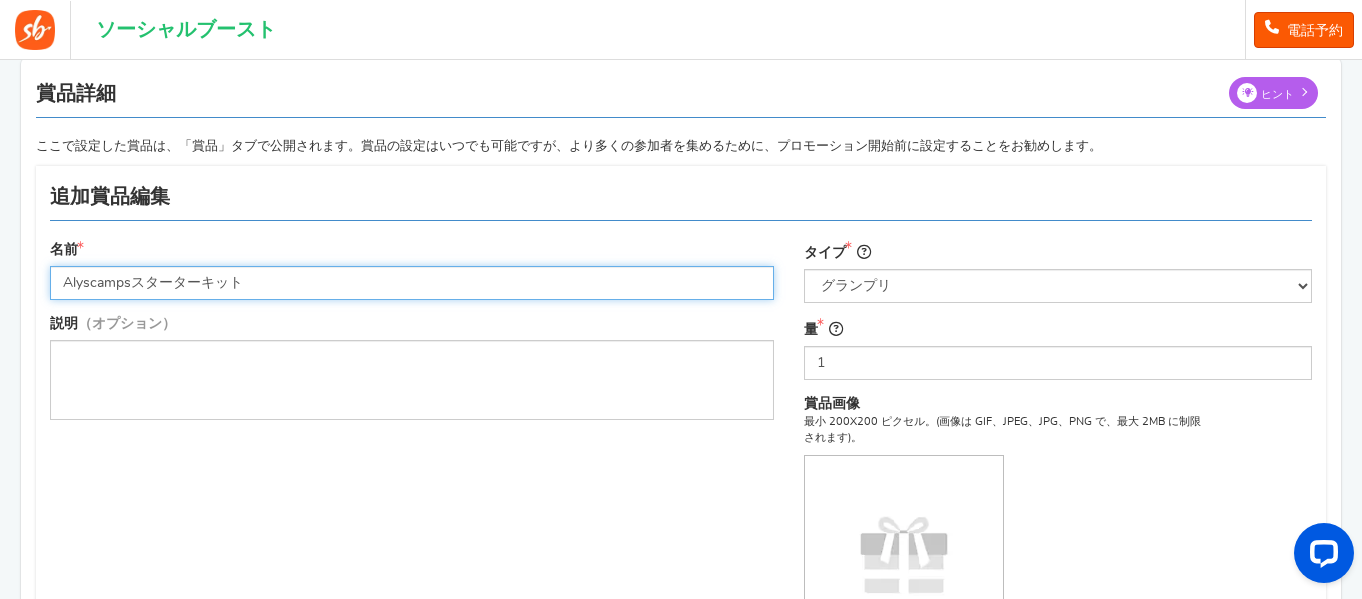type on "Alyscampsスターターキット" 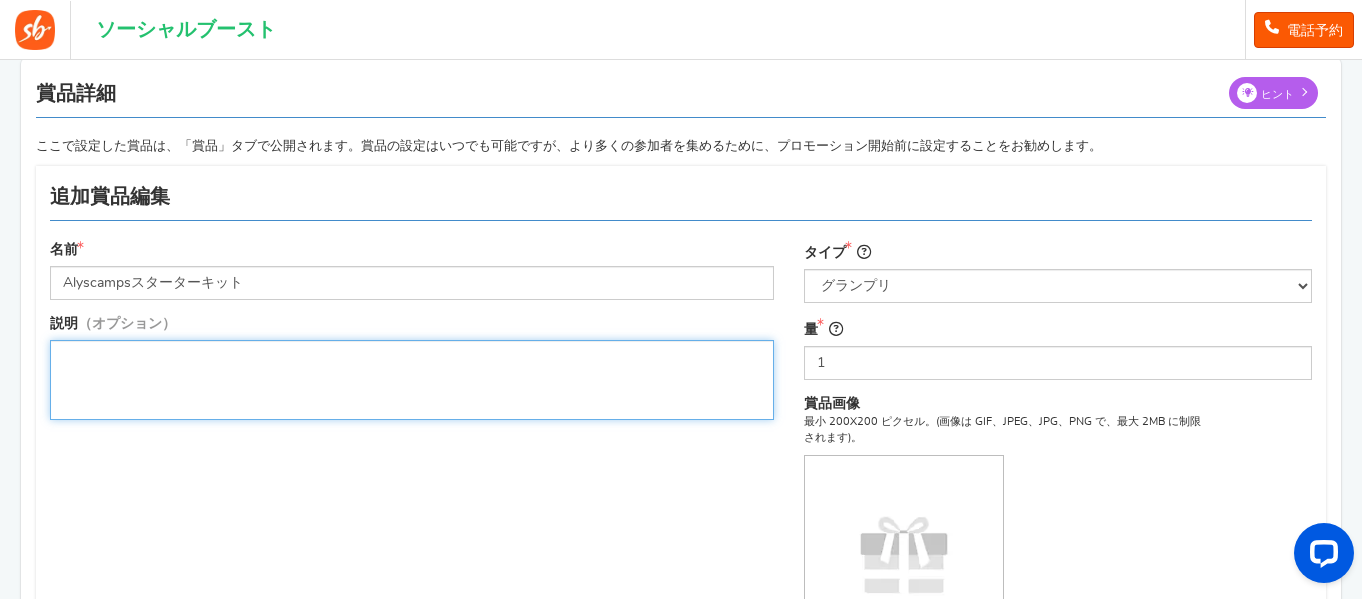 click at bounding box center [412, 357] 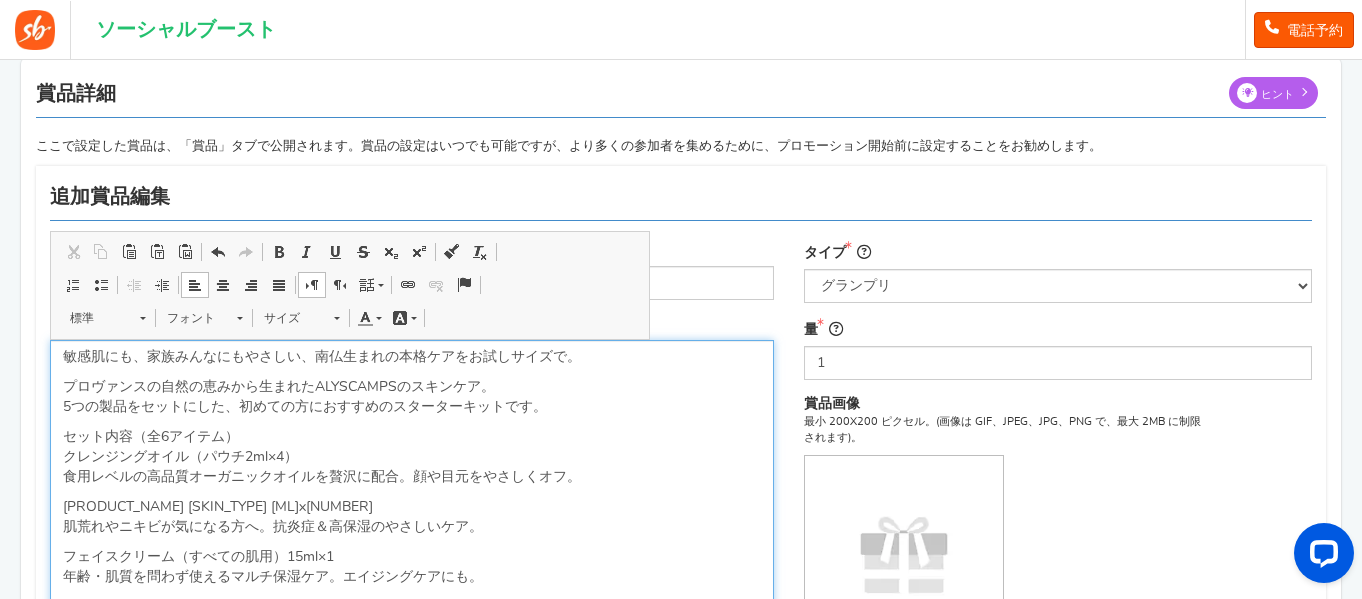 scroll, scrollTop: 266, scrollLeft: 0, axis: vertical 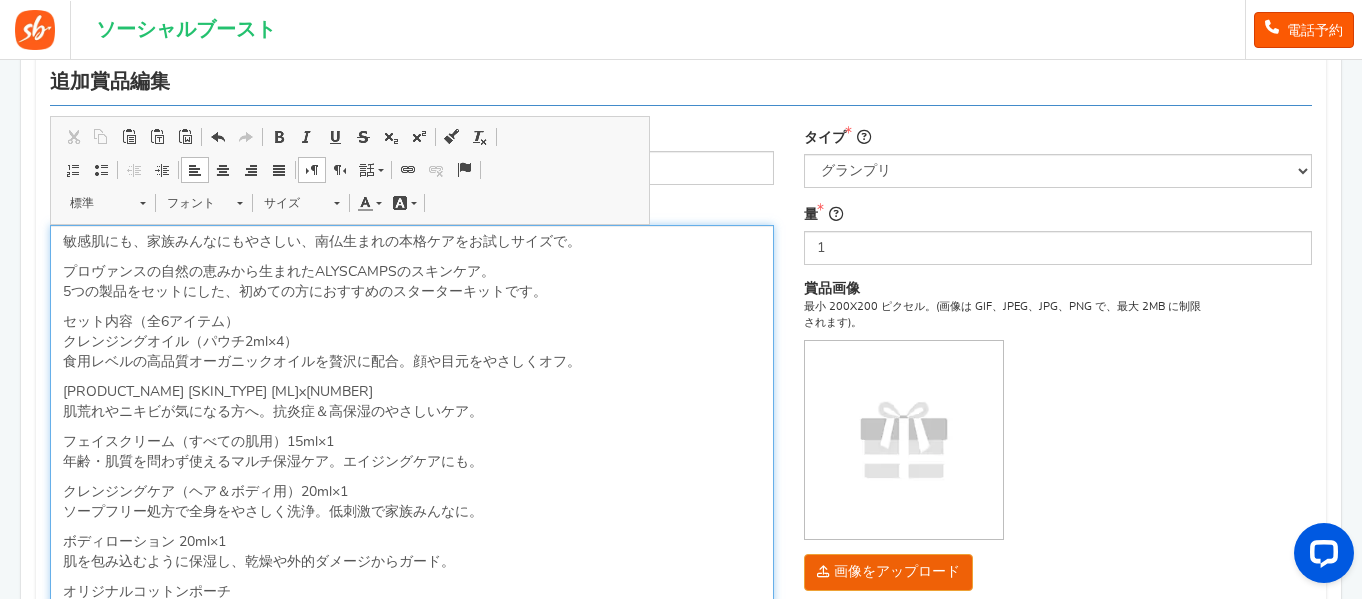 click on "敏感肌にも、家族みんなにもやさしい、南仏生まれの本格ケアをお試しサイズで。" at bounding box center (412, 242) 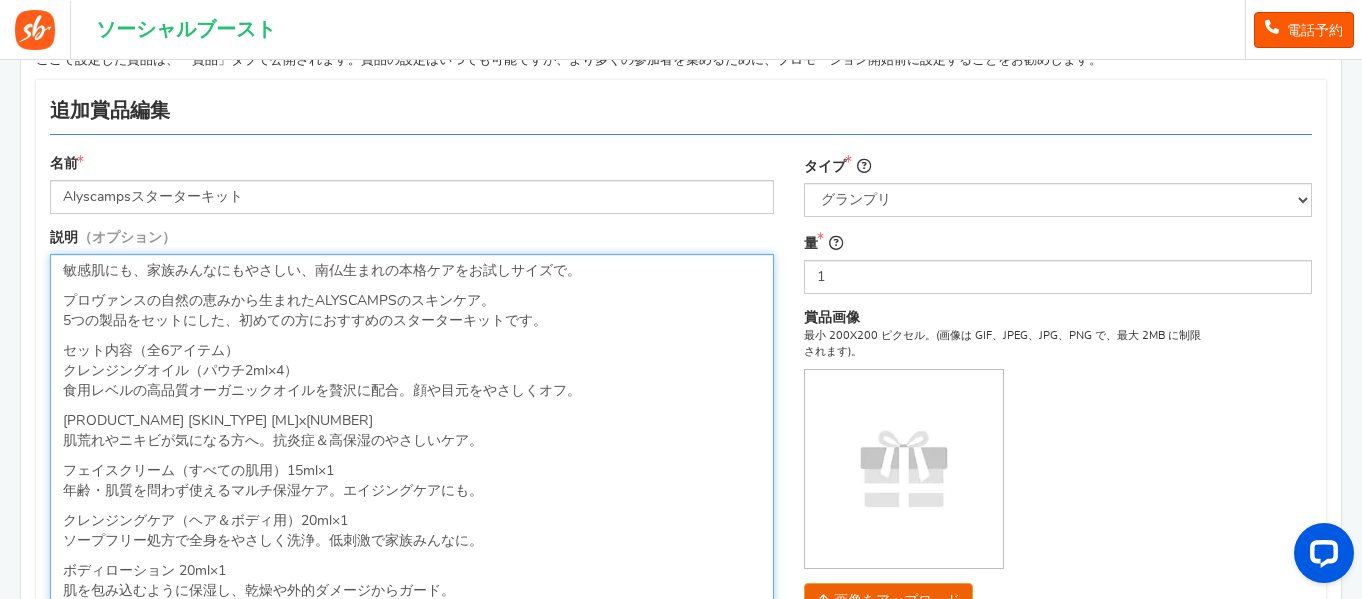 scroll, scrollTop: 229, scrollLeft: 0, axis: vertical 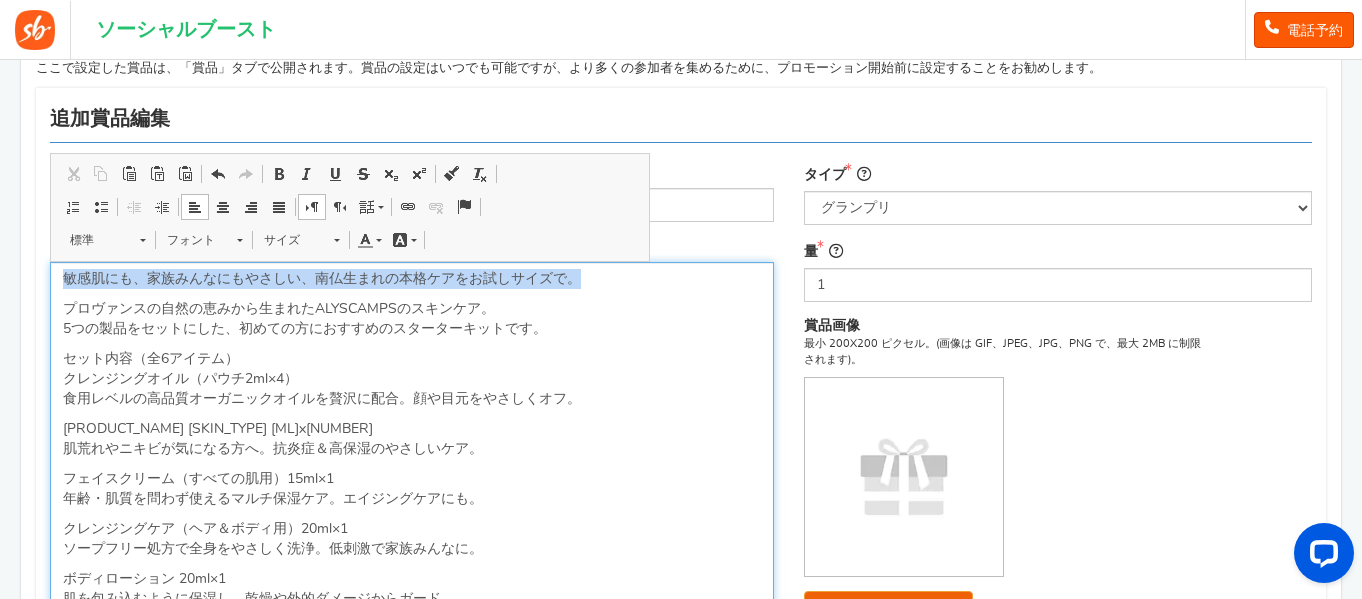 drag, startPoint x: 615, startPoint y: 269, endPoint x: 0, endPoint y: 122, distance: 632.3243 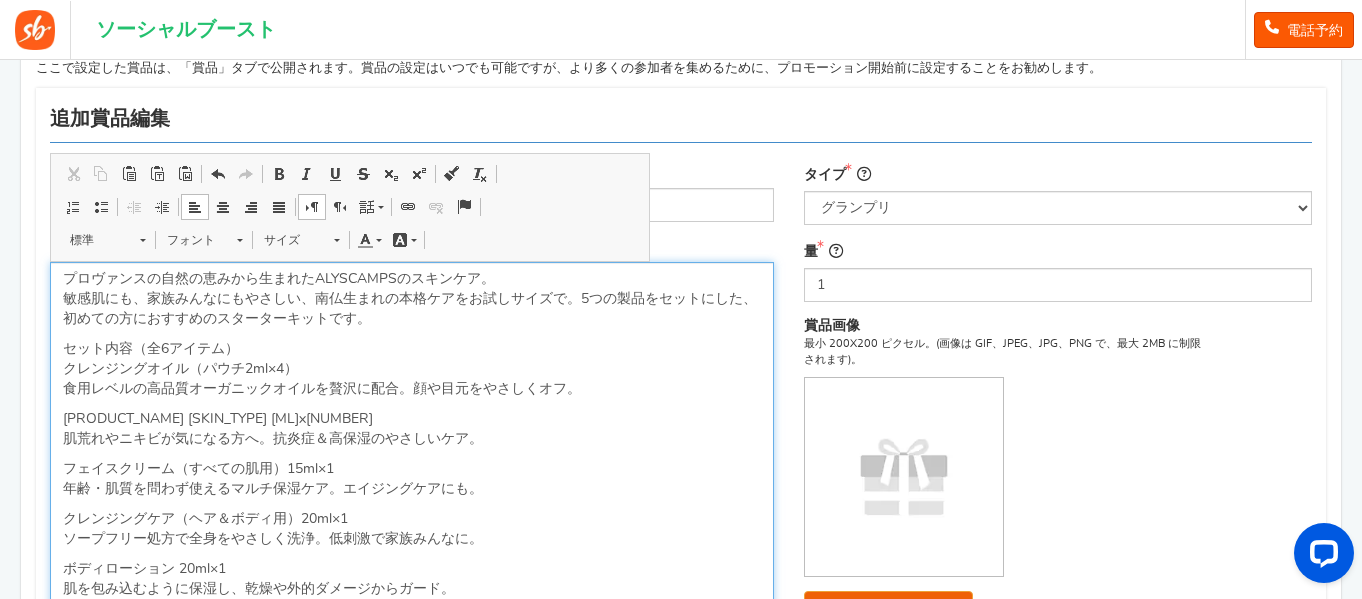 type 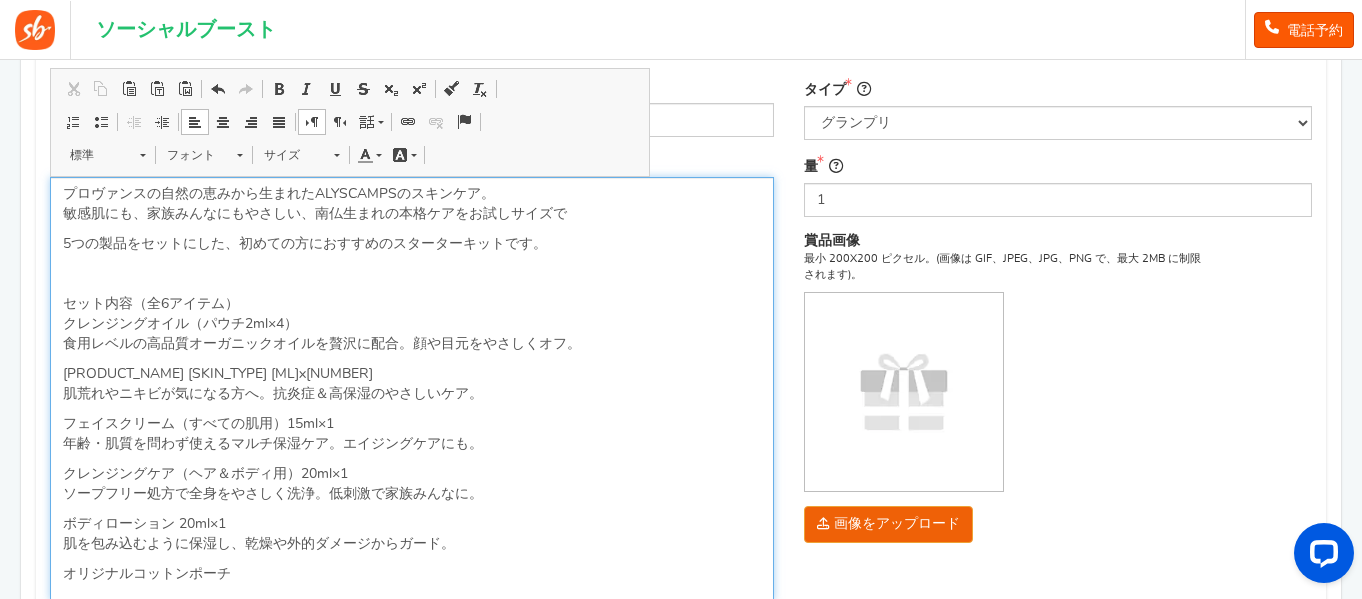 scroll, scrollTop: 259, scrollLeft: 0, axis: vertical 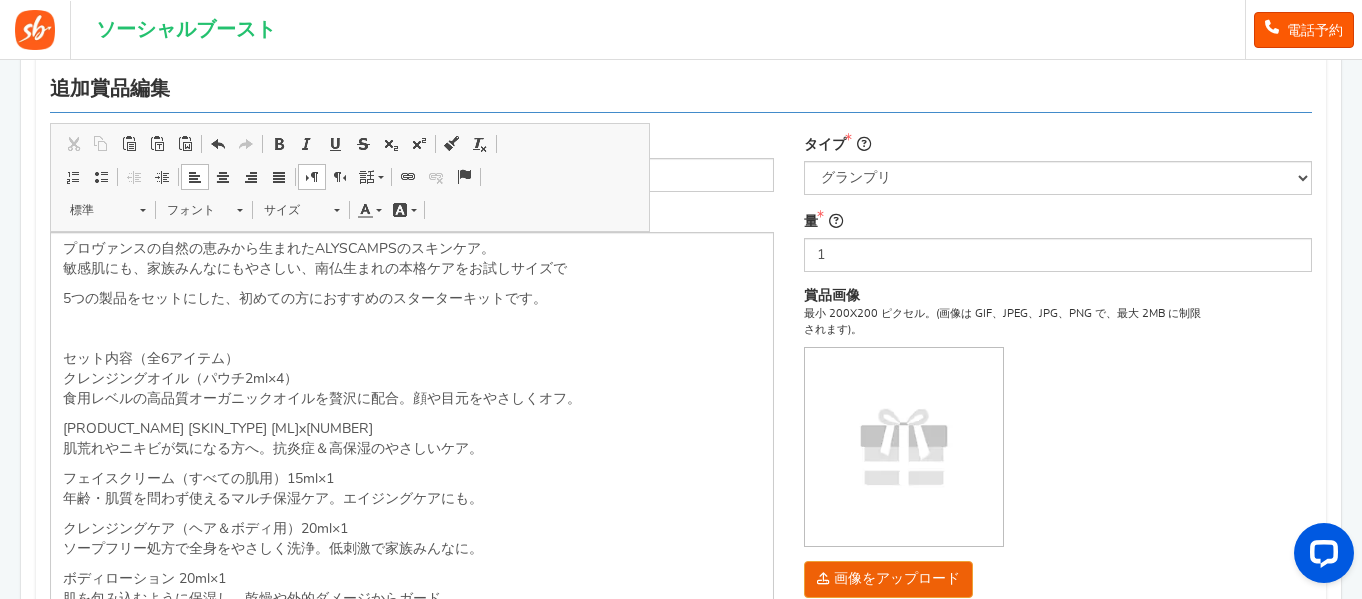 click on "名前
[BRAND]スターターキット" at bounding box center (412, 162) 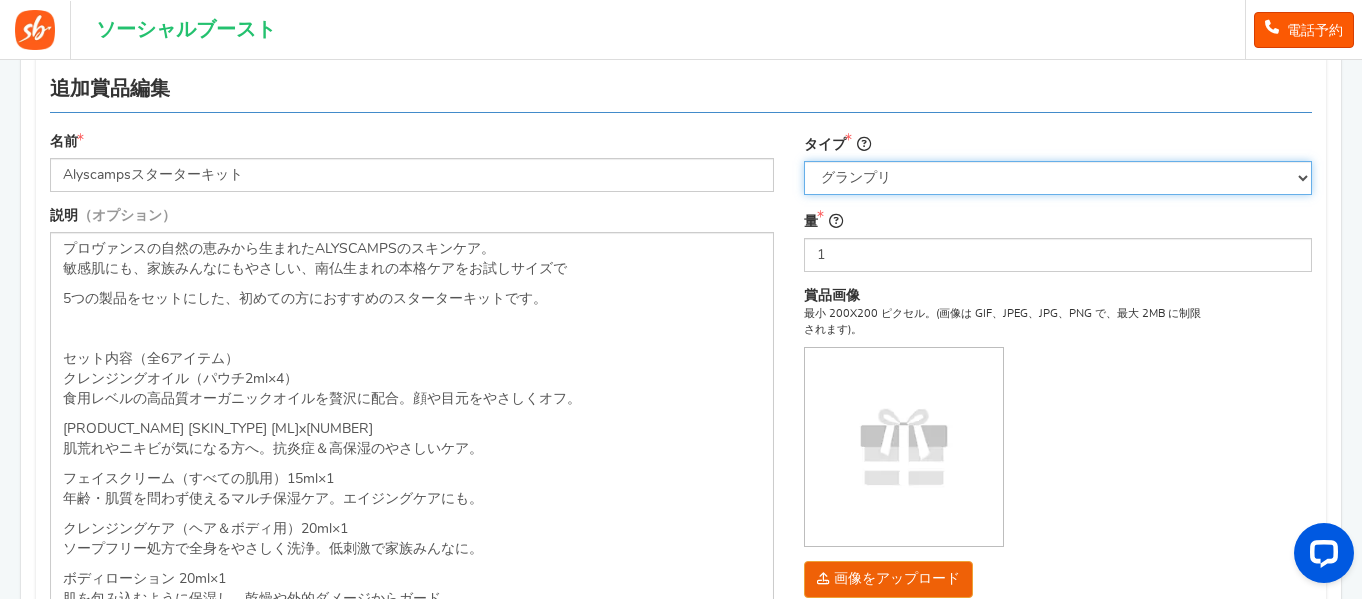 click on "[PRIZE_TYPE]
[PRIZE_TYPE]
[PRIZE_TYPE]
[PRIZE_TYPE]" at bounding box center [1058, 178] 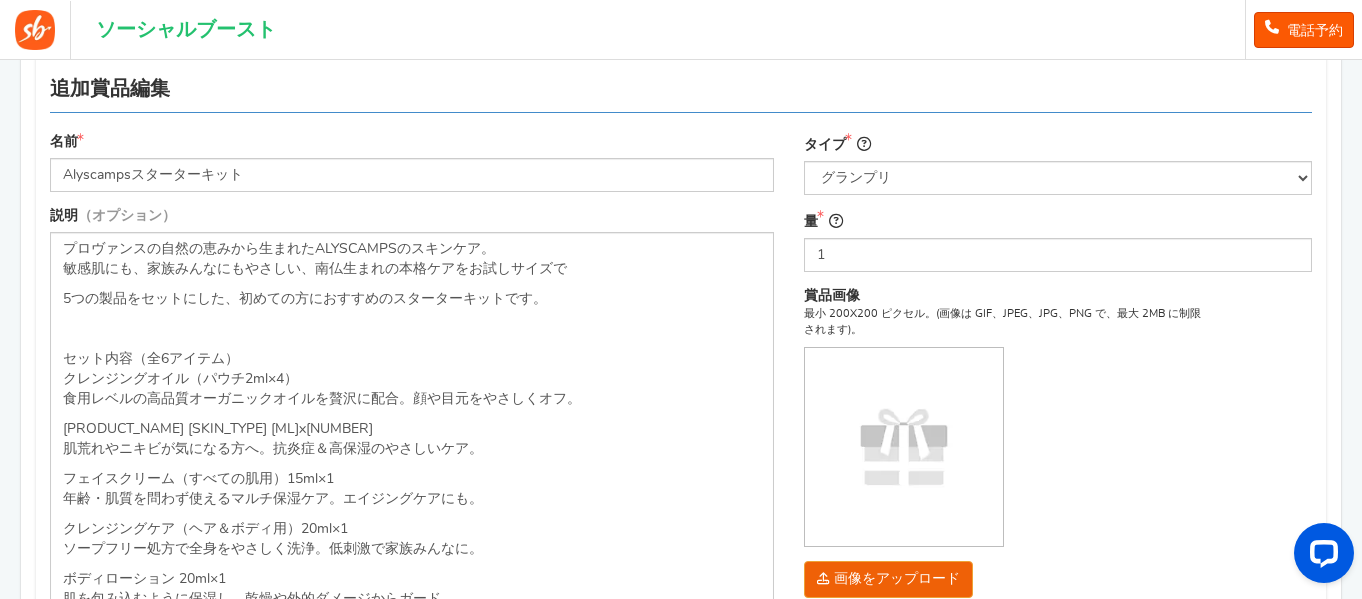 click on "追加 賞品
編集
ヒント" at bounding box center (681, 90) 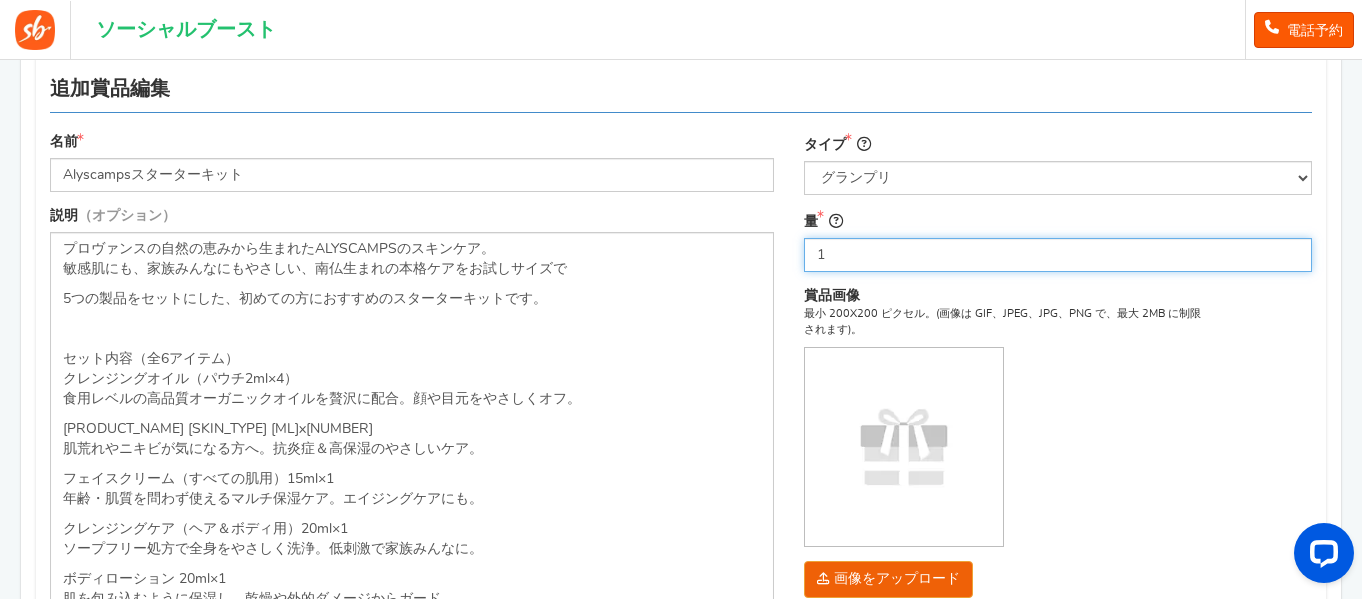 click on "1" at bounding box center (1058, 255) 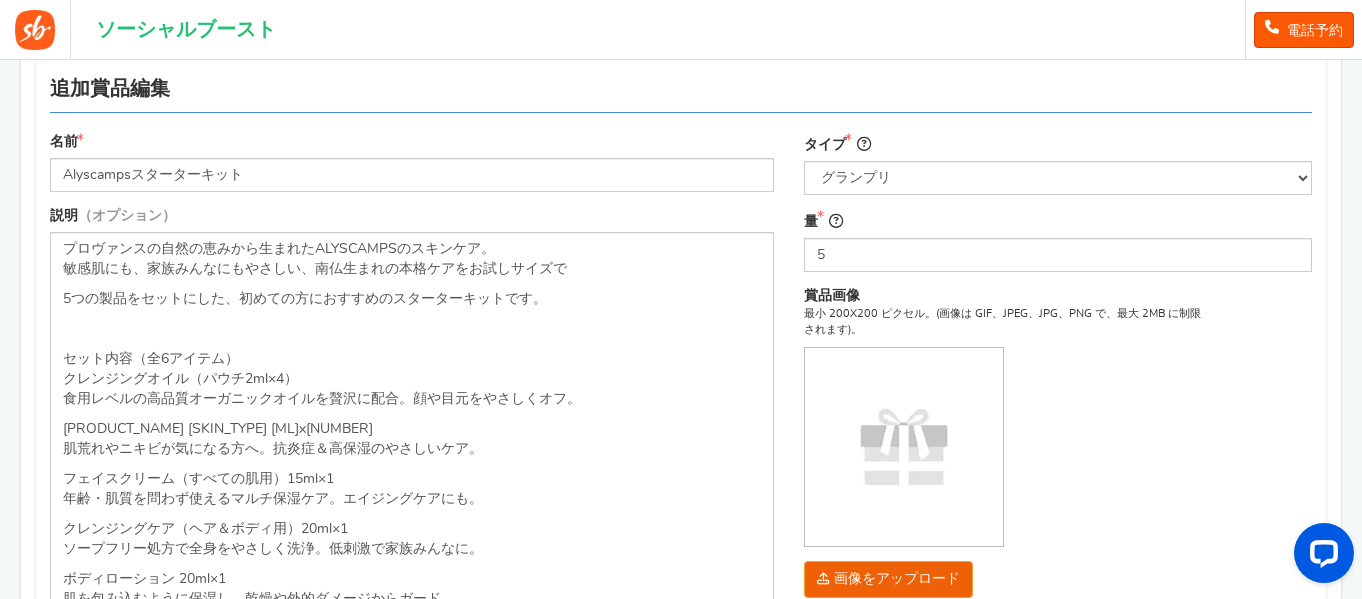 click on "[MIN_PX]x[MIN_PX]. ([IMAGE_FORMATS], [MAX_MB]).
[UPLOAD_IMAGE]" at bounding box center [1004, 452] 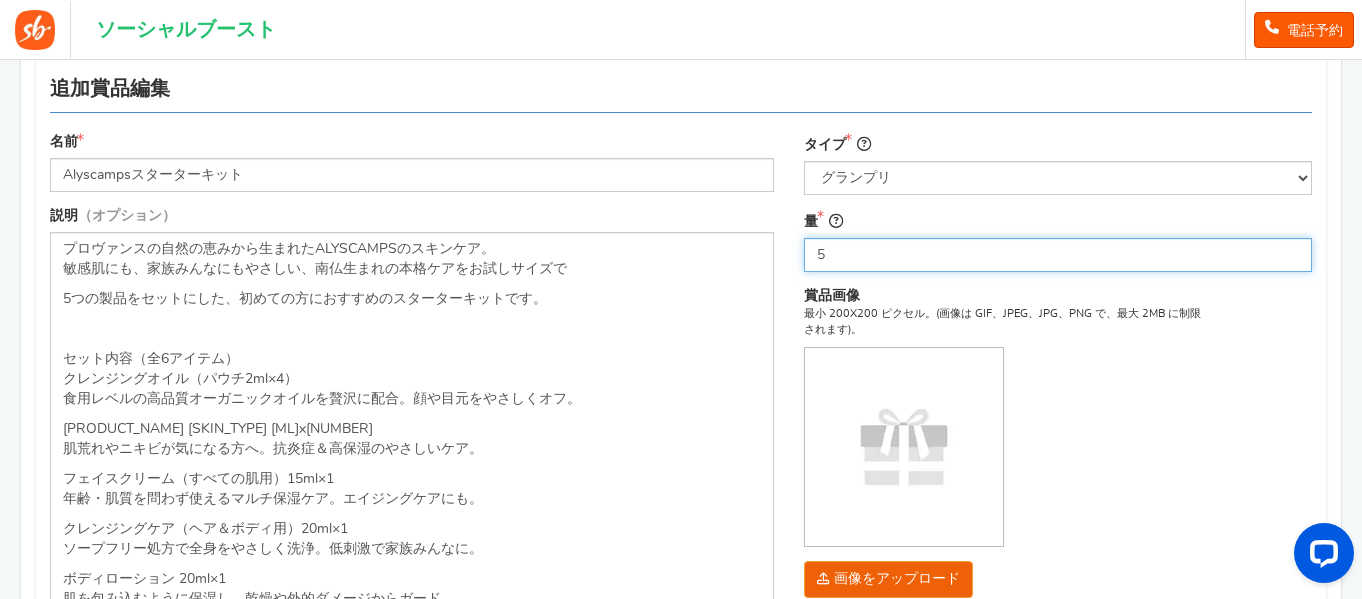drag, startPoint x: 868, startPoint y: 257, endPoint x: 485, endPoint y: 193, distance: 388.31046 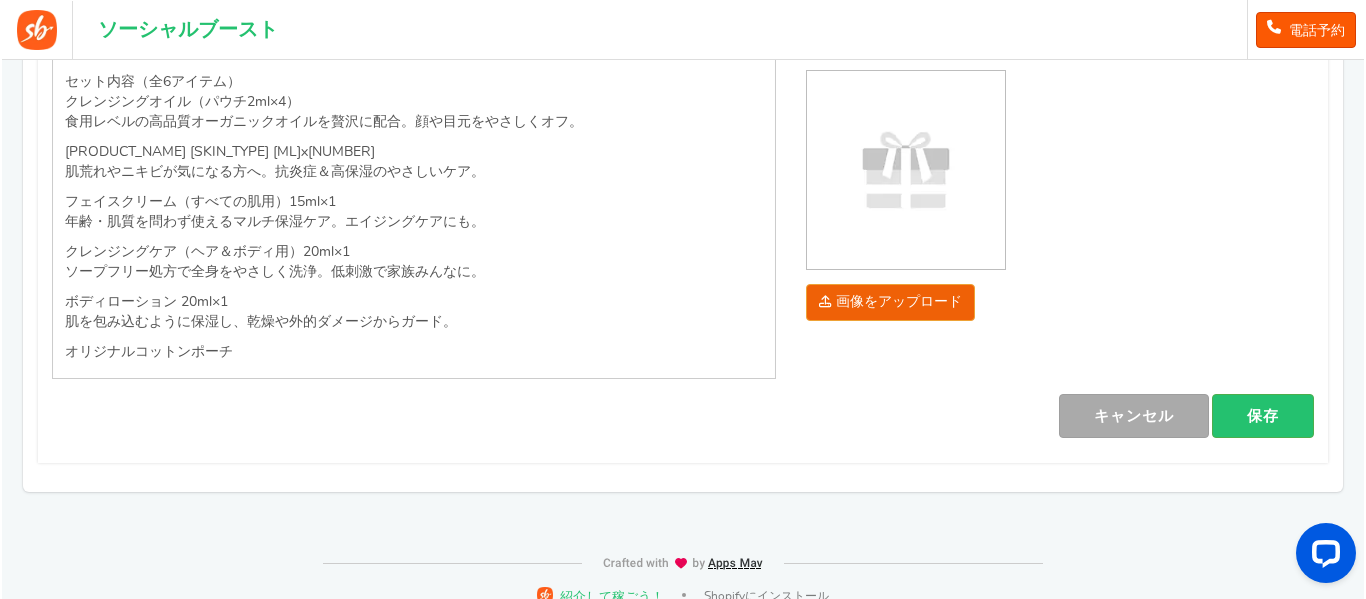 scroll, scrollTop: 559, scrollLeft: 0, axis: vertical 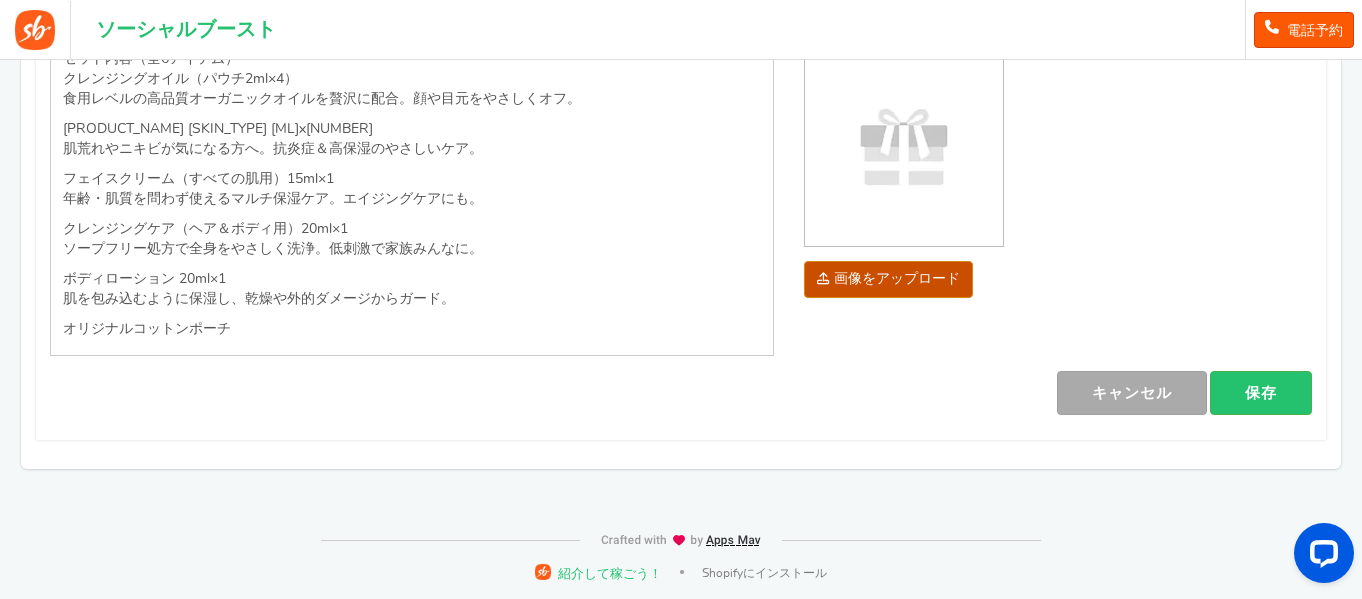 click at bounding box center (-1068, 405) 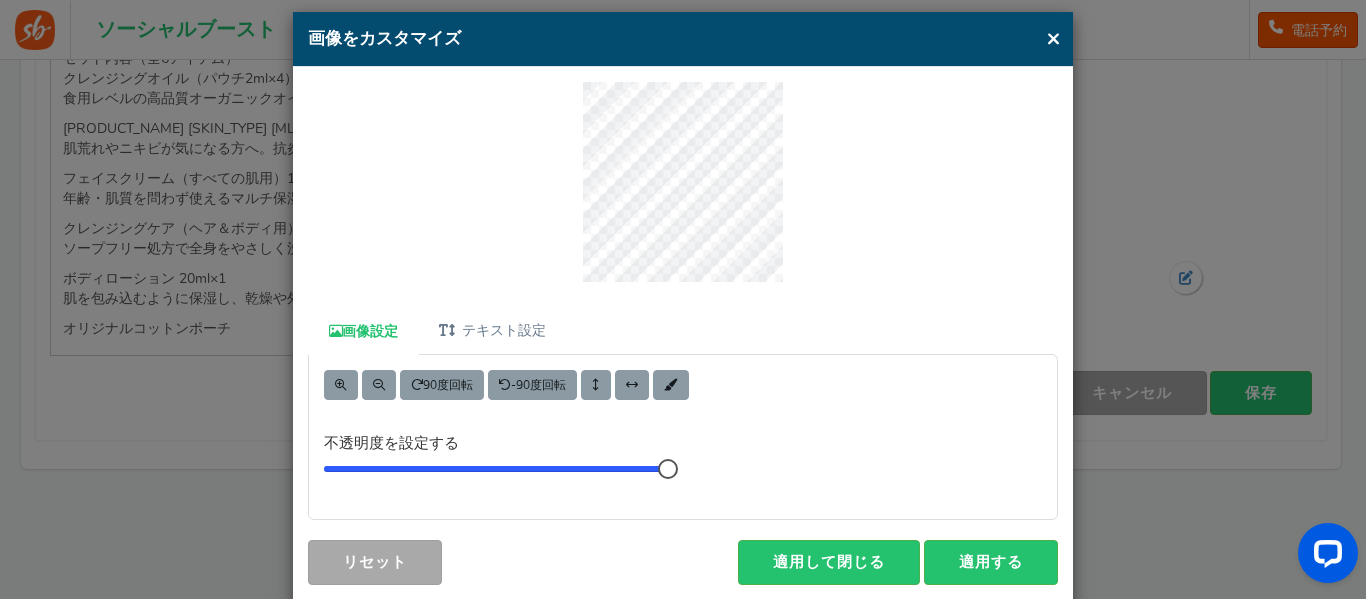 scroll, scrollTop: 98, scrollLeft: 0, axis: vertical 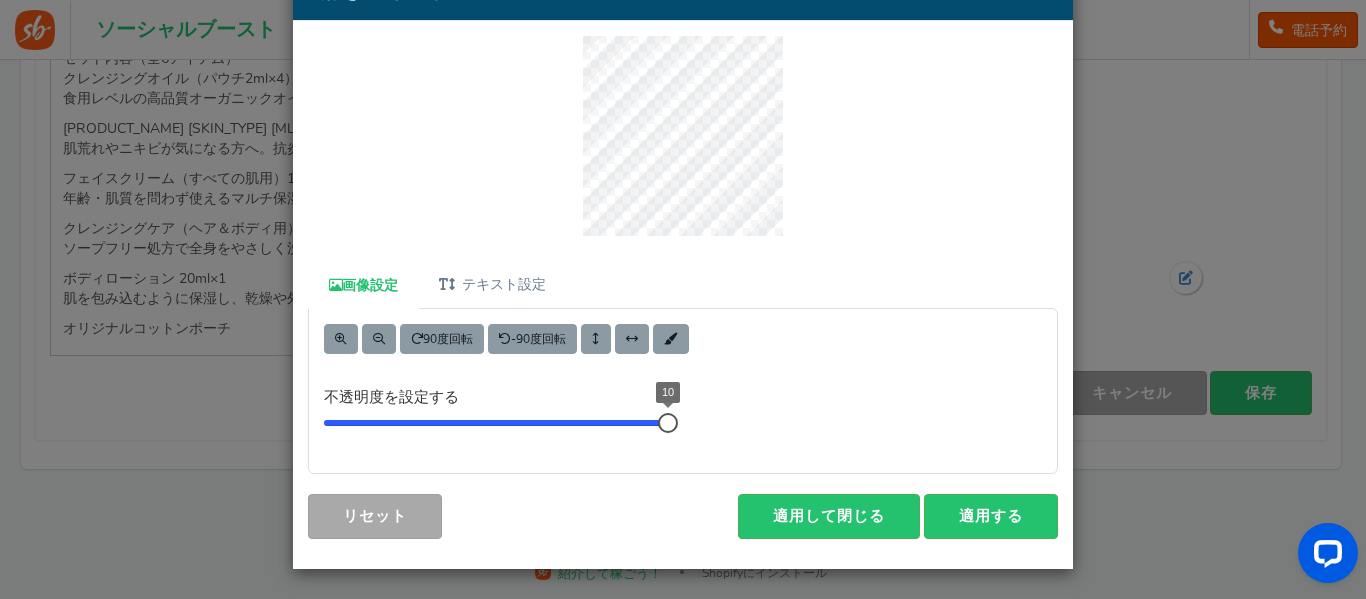drag, startPoint x: 659, startPoint y: 420, endPoint x: 795, endPoint y: 440, distance: 137.46272 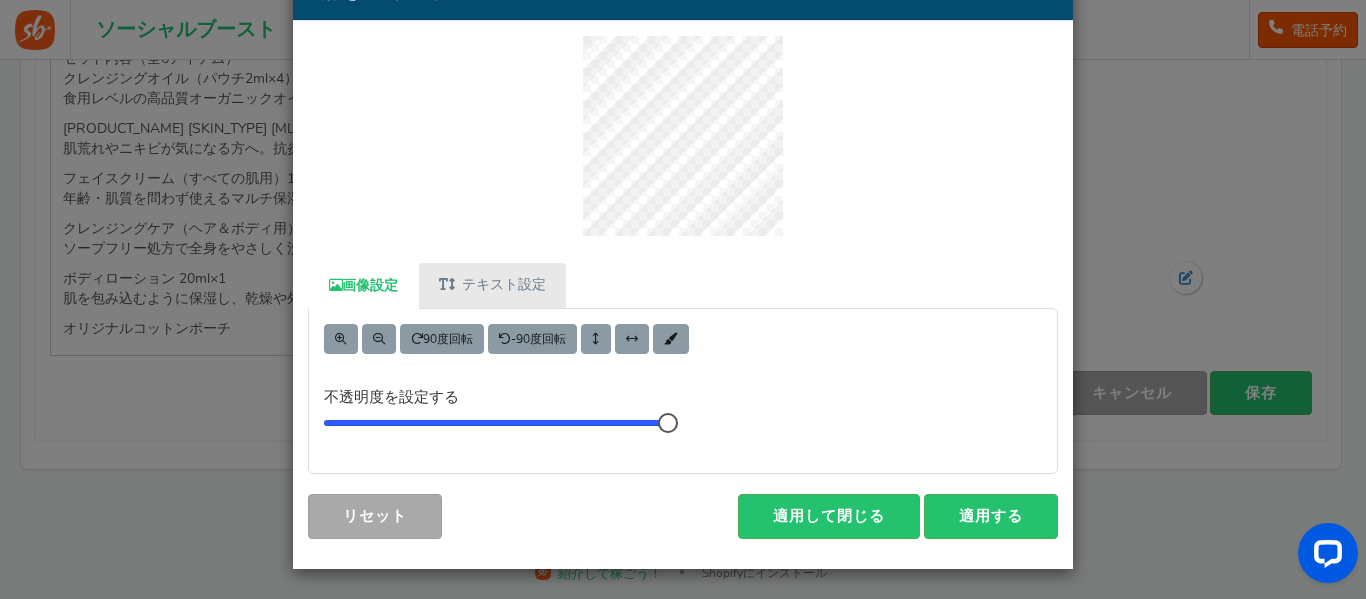 click on "テキスト設定" at bounding box center [493, 285] 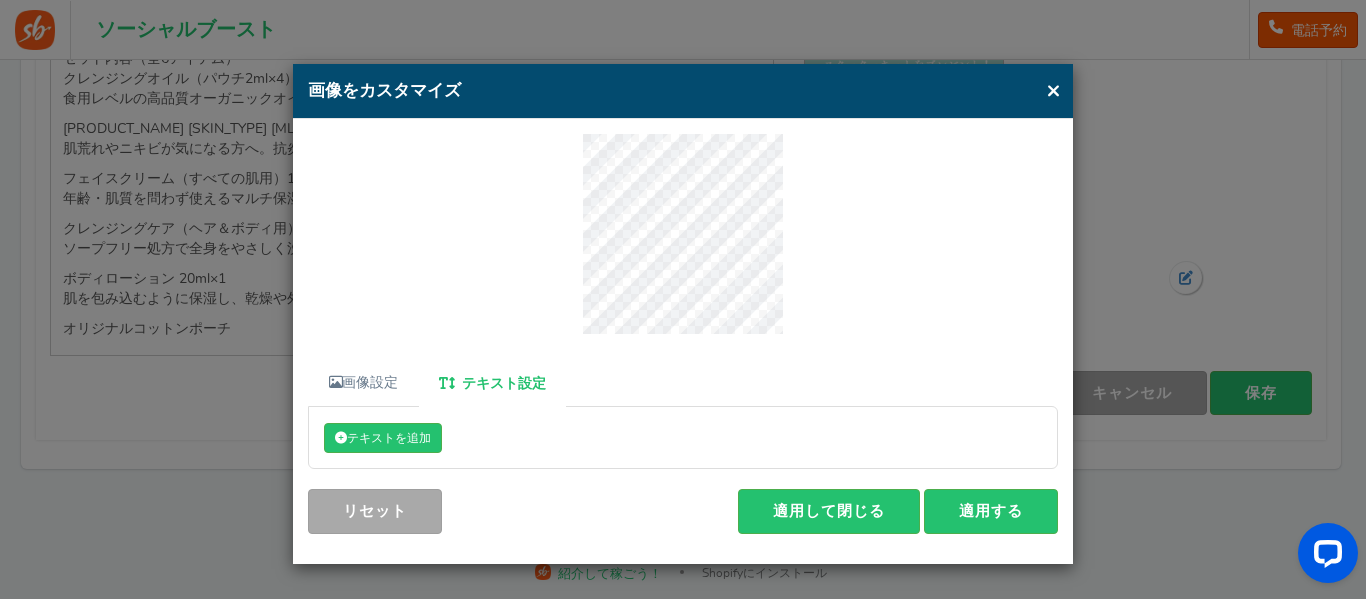 scroll, scrollTop: 0, scrollLeft: 0, axis: both 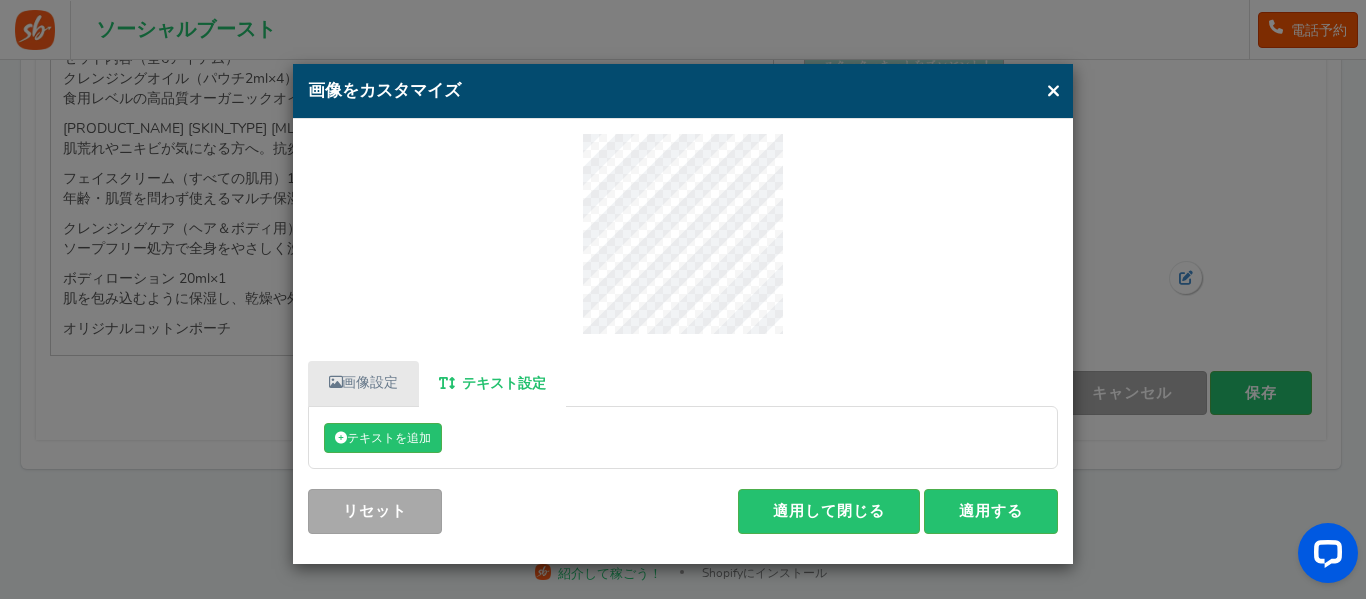 click on "画像設定" at bounding box center [363, 383] 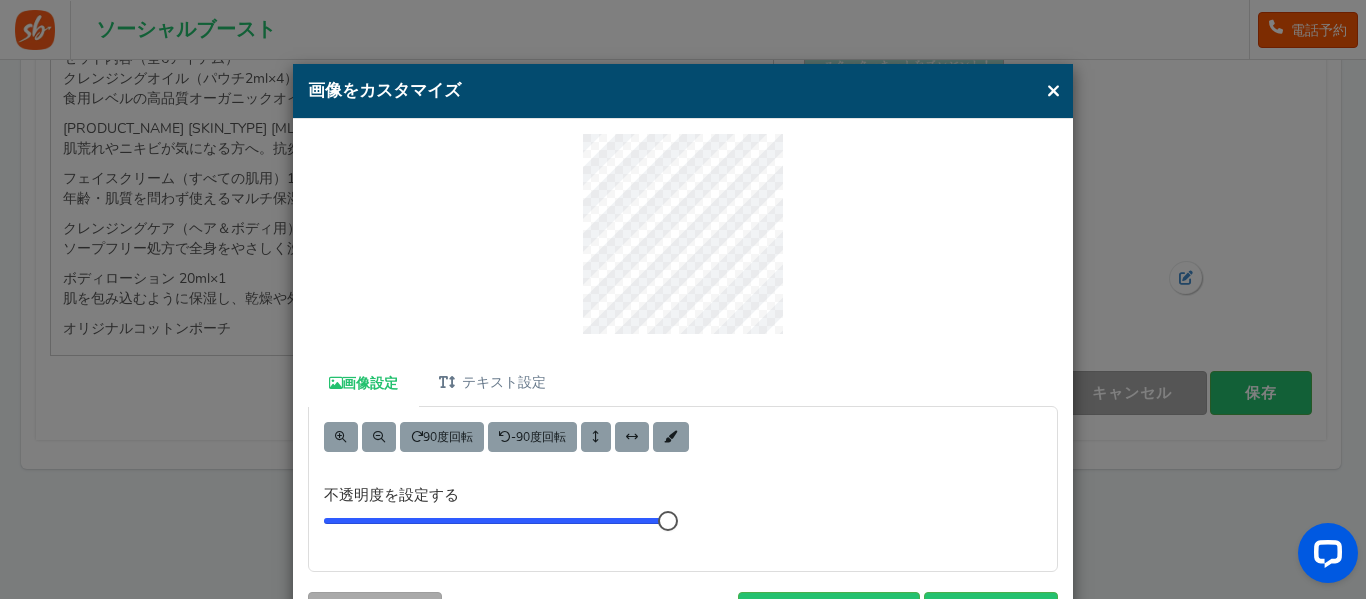 click at bounding box center [683, 247] 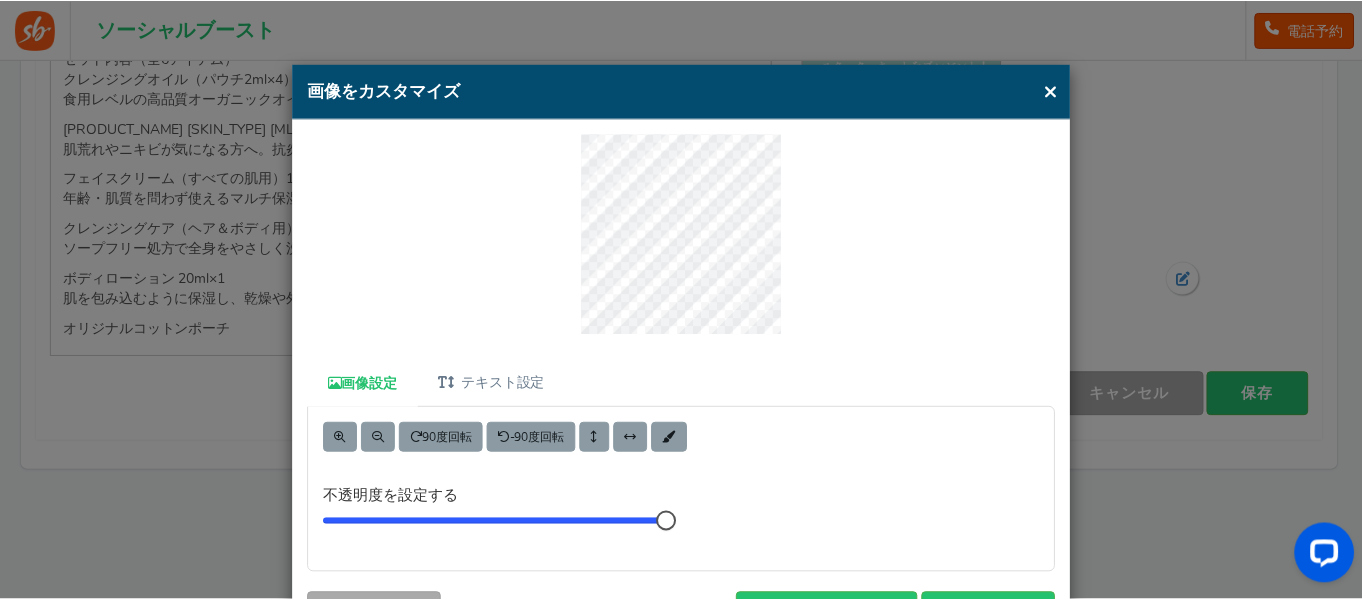 scroll, scrollTop: 98, scrollLeft: 0, axis: vertical 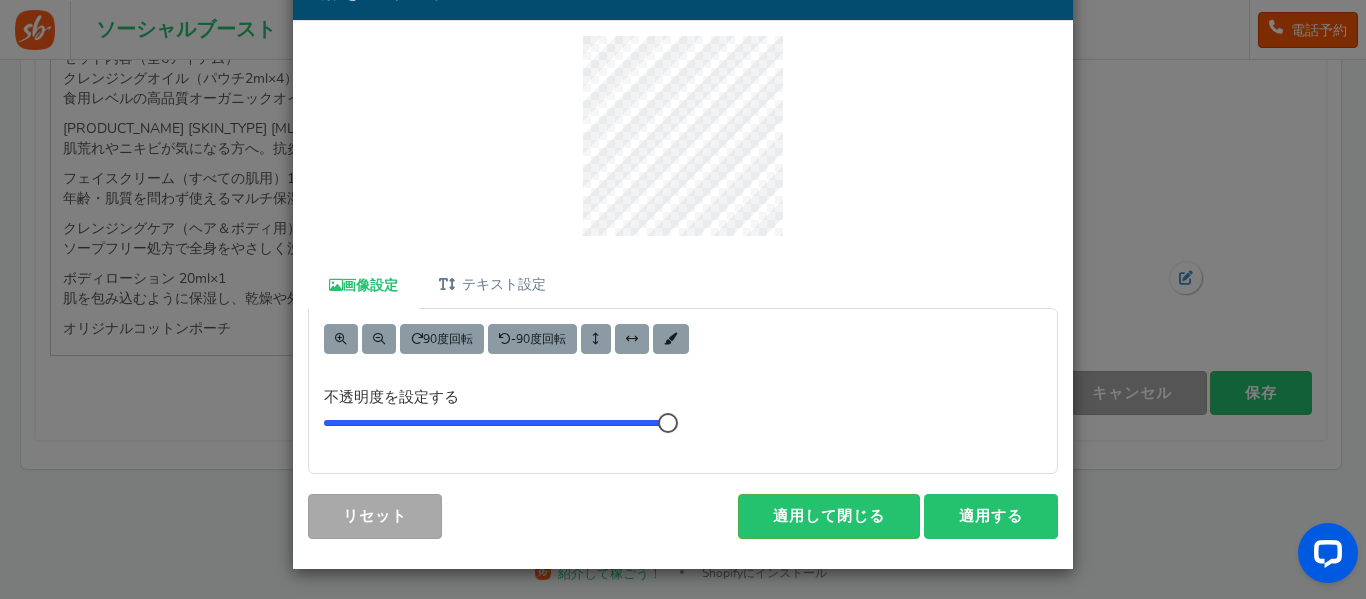 click on "適用する" at bounding box center (991, 516) 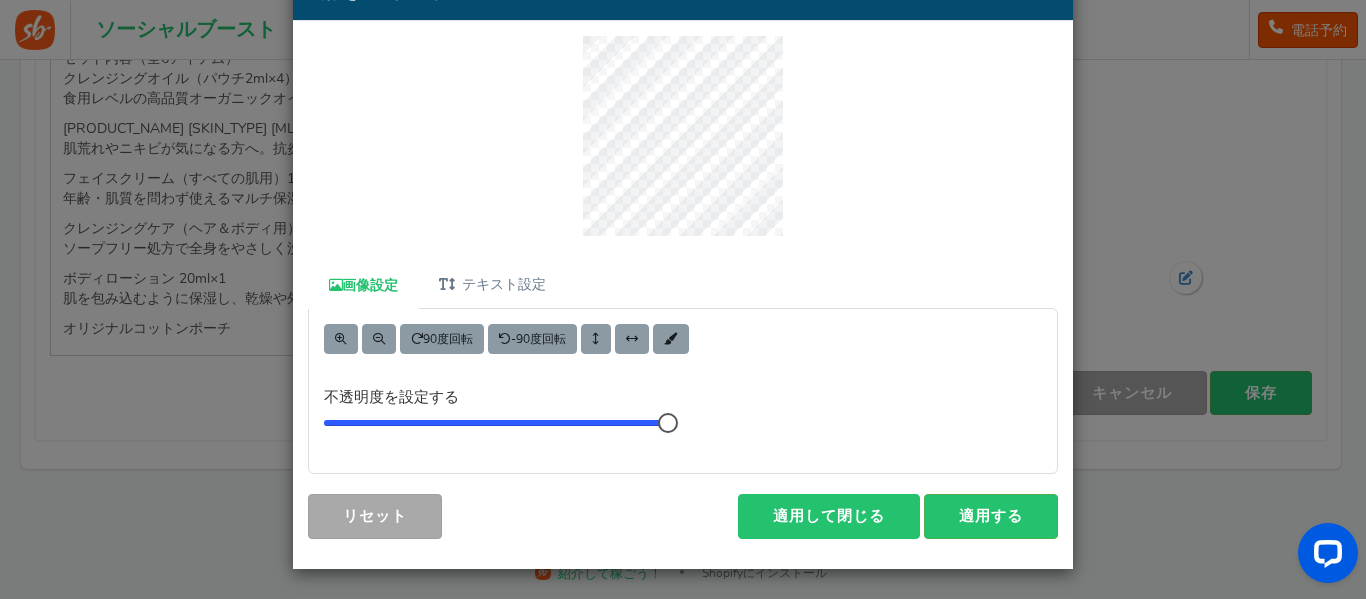click on "適用して閉じる" at bounding box center (829, 516) 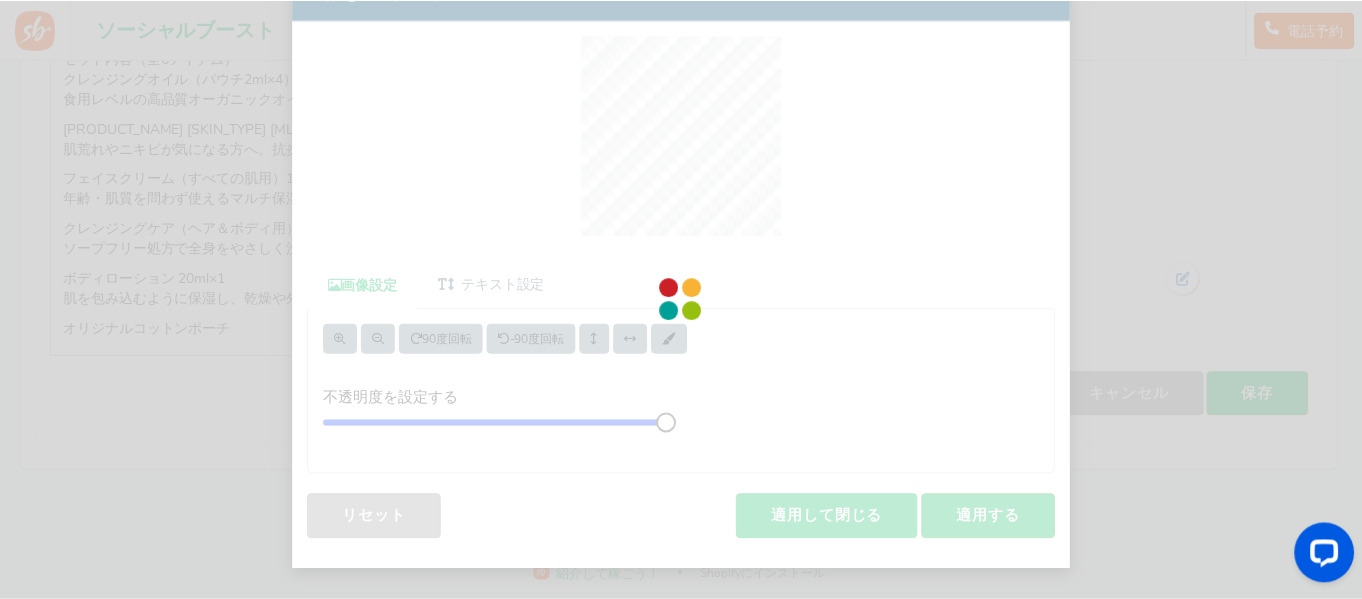 scroll, scrollTop: 64, scrollLeft: 0, axis: vertical 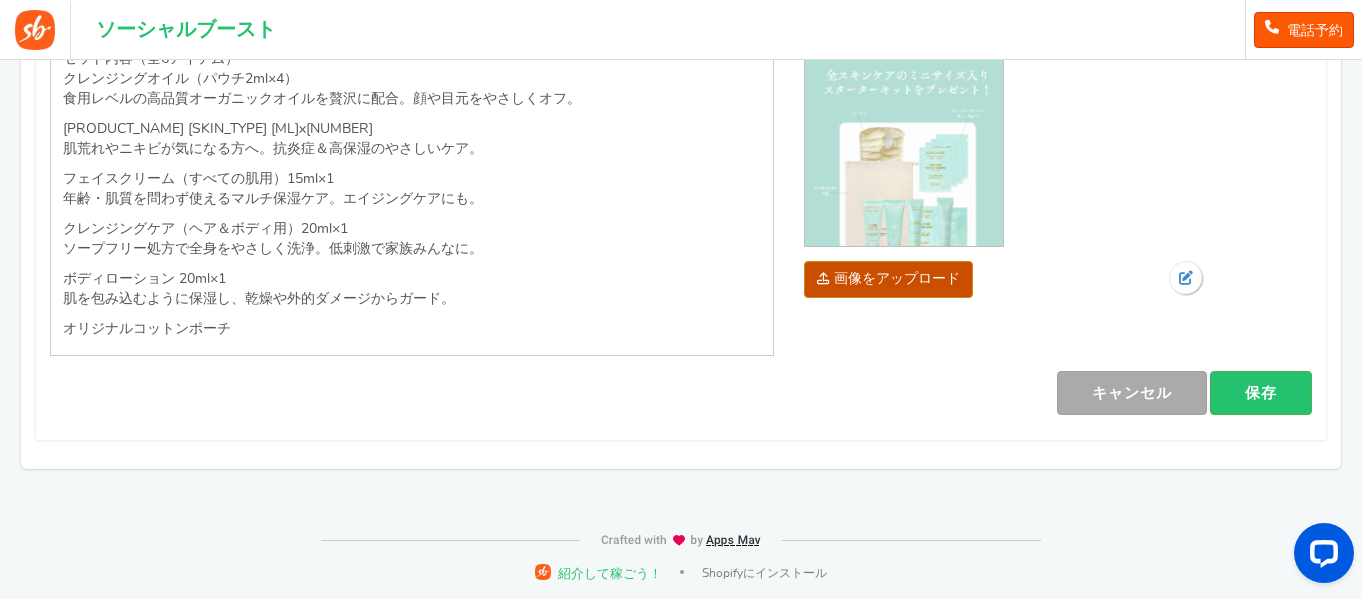 drag, startPoint x: 1144, startPoint y: 312, endPoint x: 1255, endPoint y: 147, distance: 198.86176 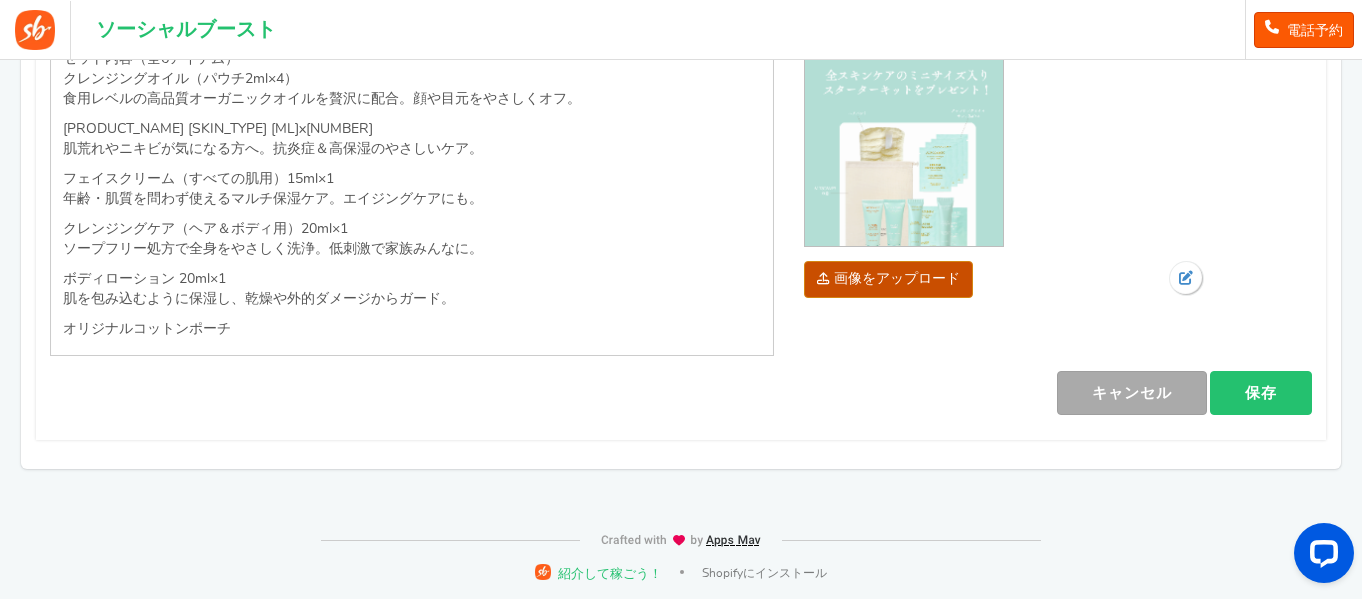 click on "保存" at bounding box center [1261, 393] 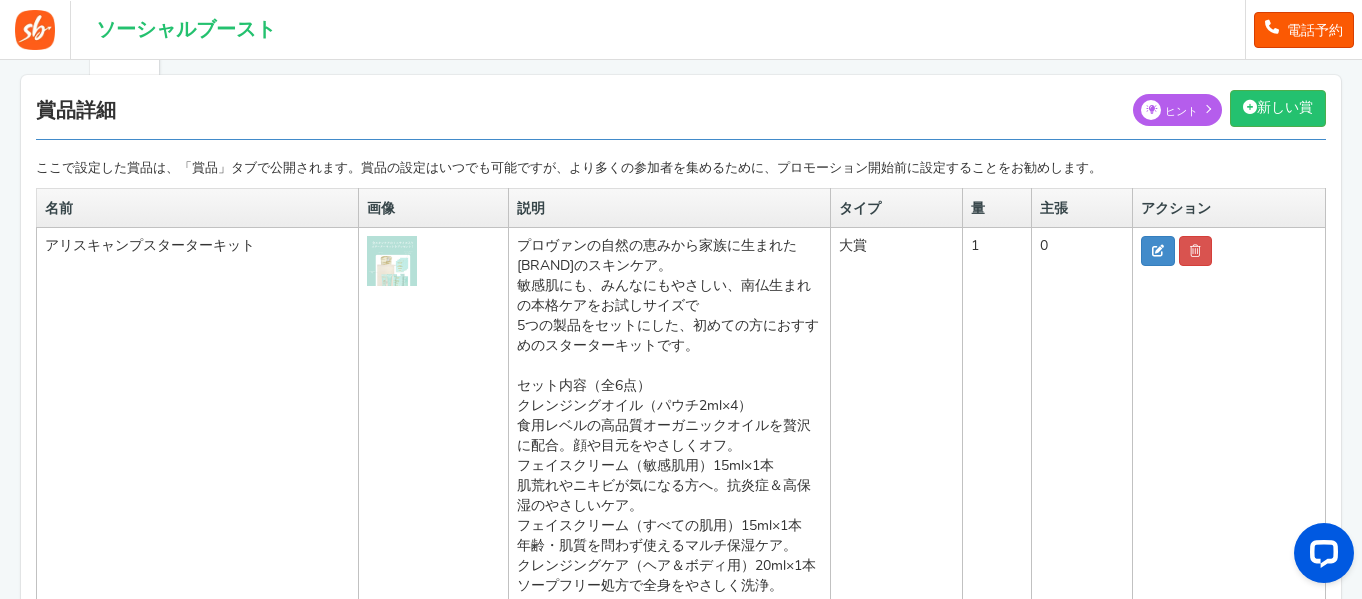 scroll, scrollTop: 120, scrollLeft: 0, axis: vertical 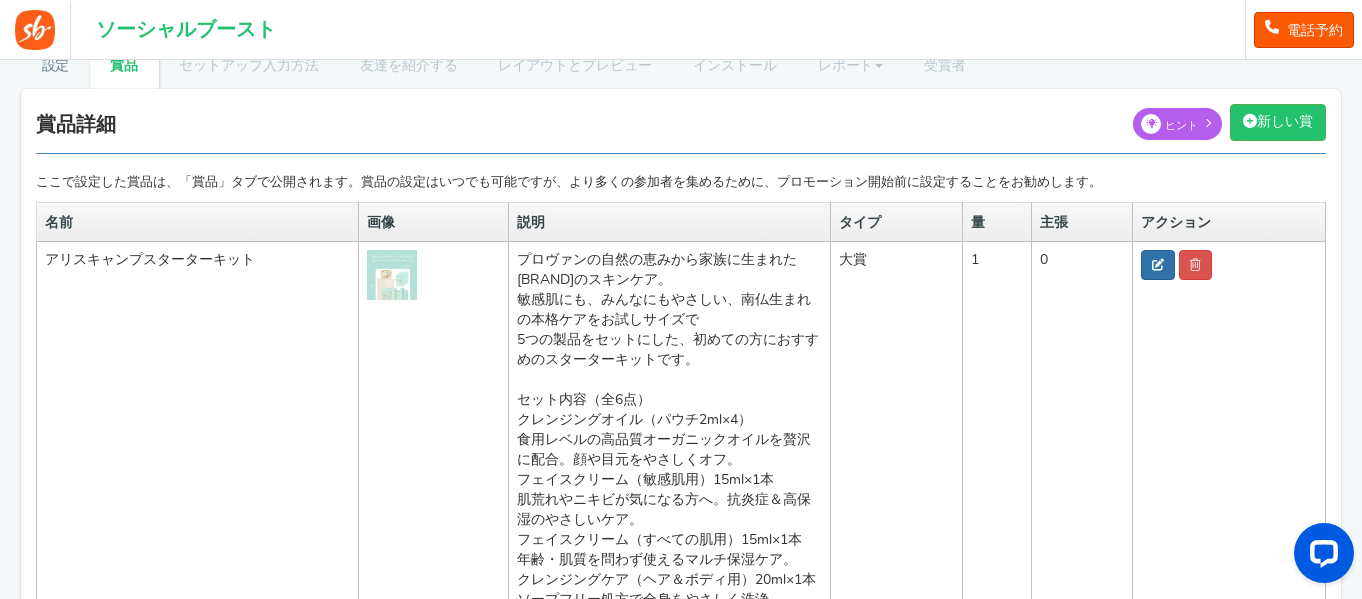 click at bounding box center (1158, 265) 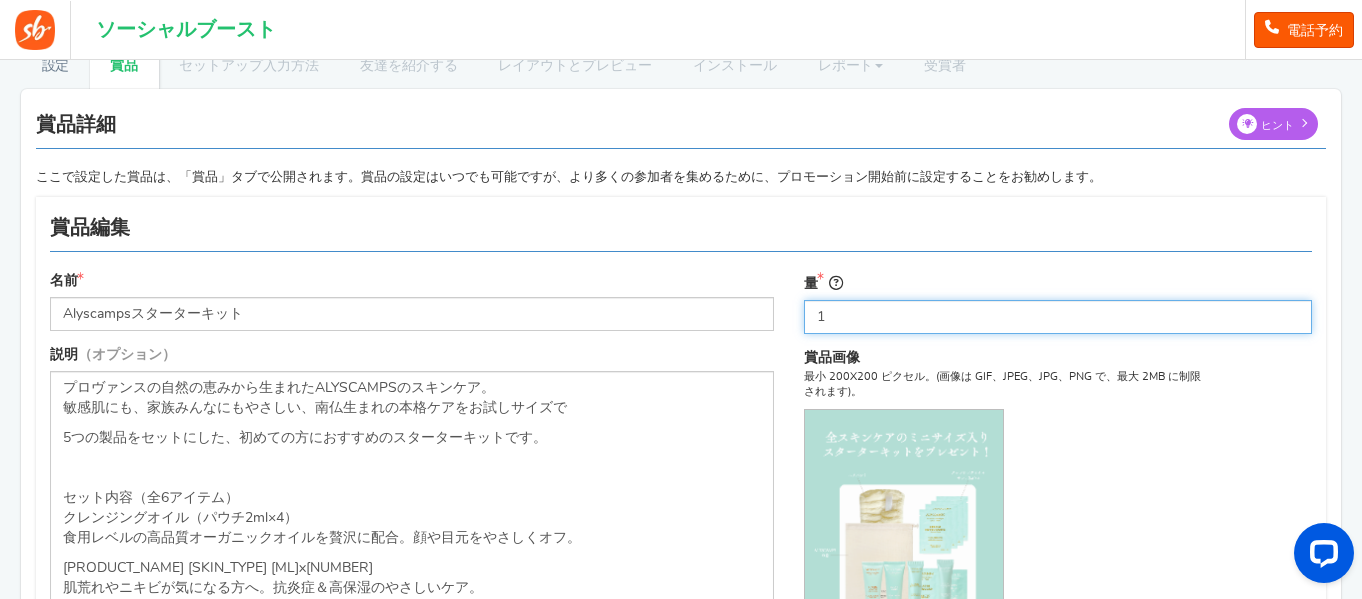 drag, startPoint x: 888, startPoint y: 313, endPoint x: 394, endPoint y: 277, distance: 495.31 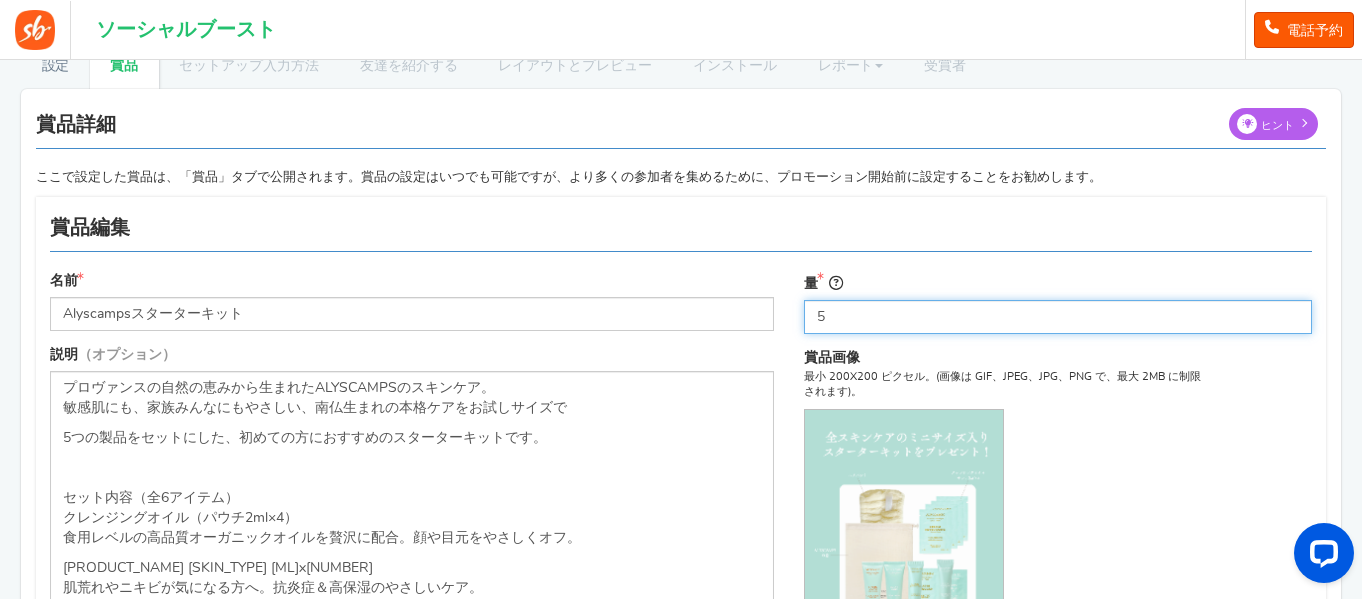 type on "5" 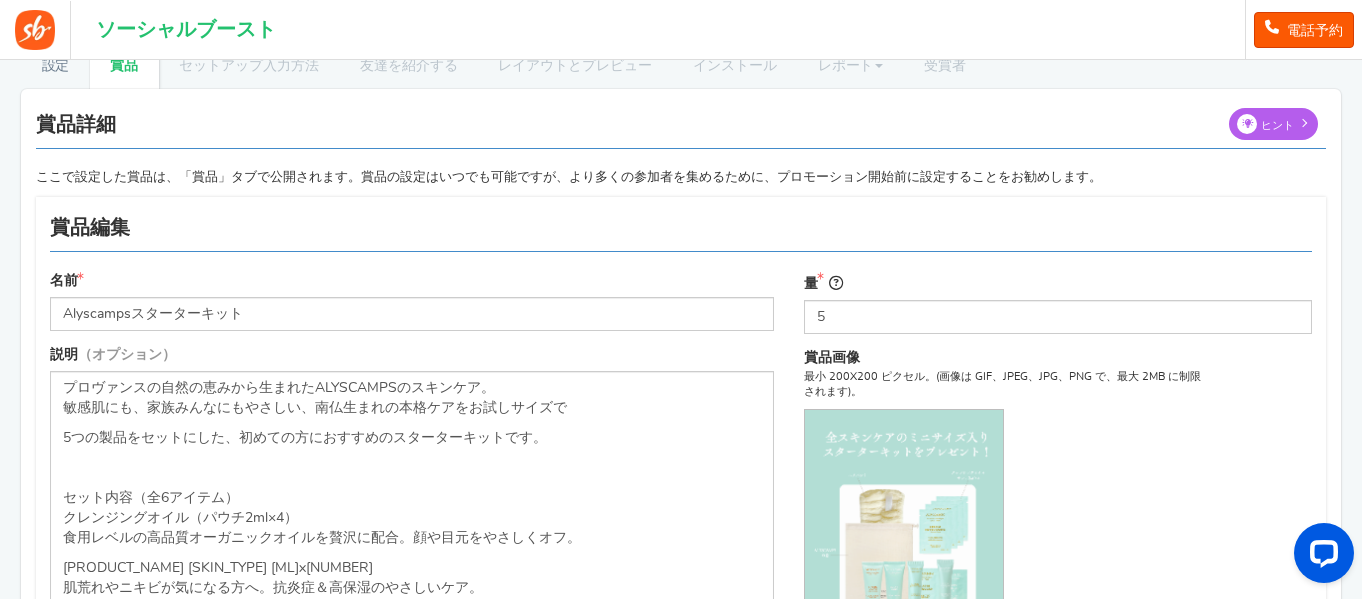 click on "名前
Alyscampsスターターキット
説明 （オプション）
プロヴァンスの自然の恵みから生まれたALYSCAMPSのスキンケア。 敏感肌にも、家族みんなにもやさしい、南仏生まれの本格ケアをお試しサイズで 5つの製品をセットにした、初めての方におすすめのスターターキットです。 セット内容（全6アイテム） クレンジングオイル（パウチ2ml×4） 食用レベルの高品質オーガニックオイルを贅沢に配合。顔や目元をやさしくオフ。 フェイスクリーム（敏感肌用）15ml×1 肌荒れやニキビが気になる方へ。抗炎症＆高保湿のやさしいケア。 フェイスクリーム（すべての肌用）15ml×1 年齢・肌質を問わず使えるマルチ保湿ケア。エイジングケアにも。
量" at bounding box center [681, 538] 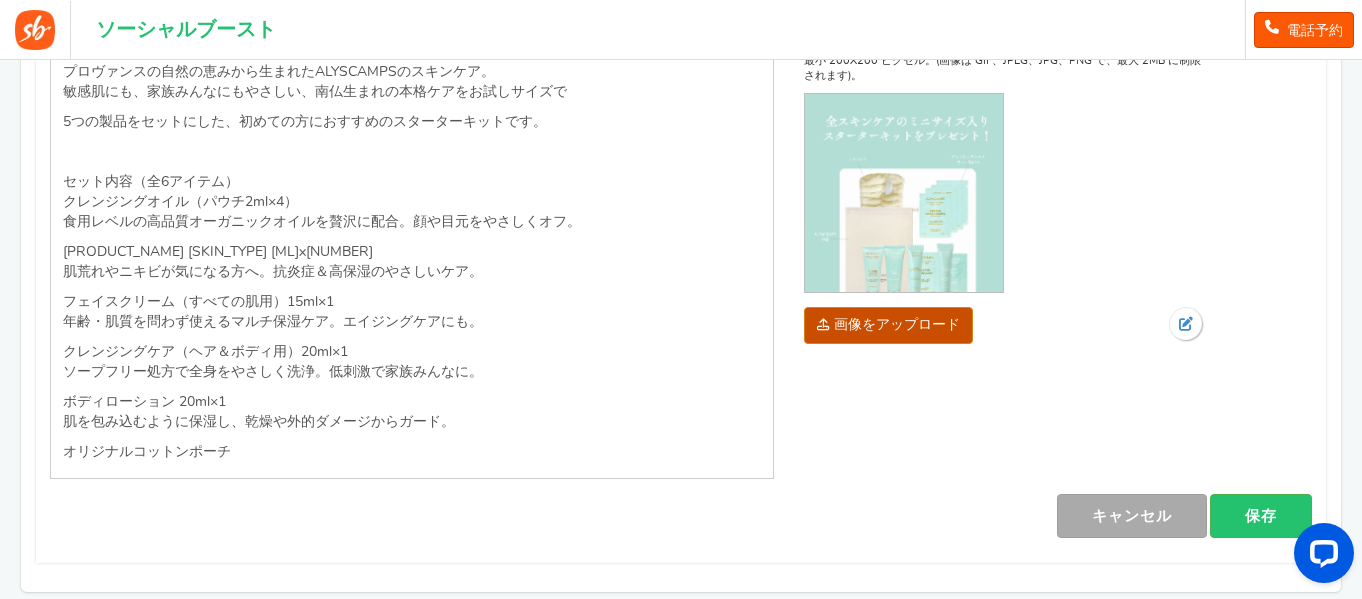 scroll, scrollTop: 559, scrollLeft: 0, axis: vertical 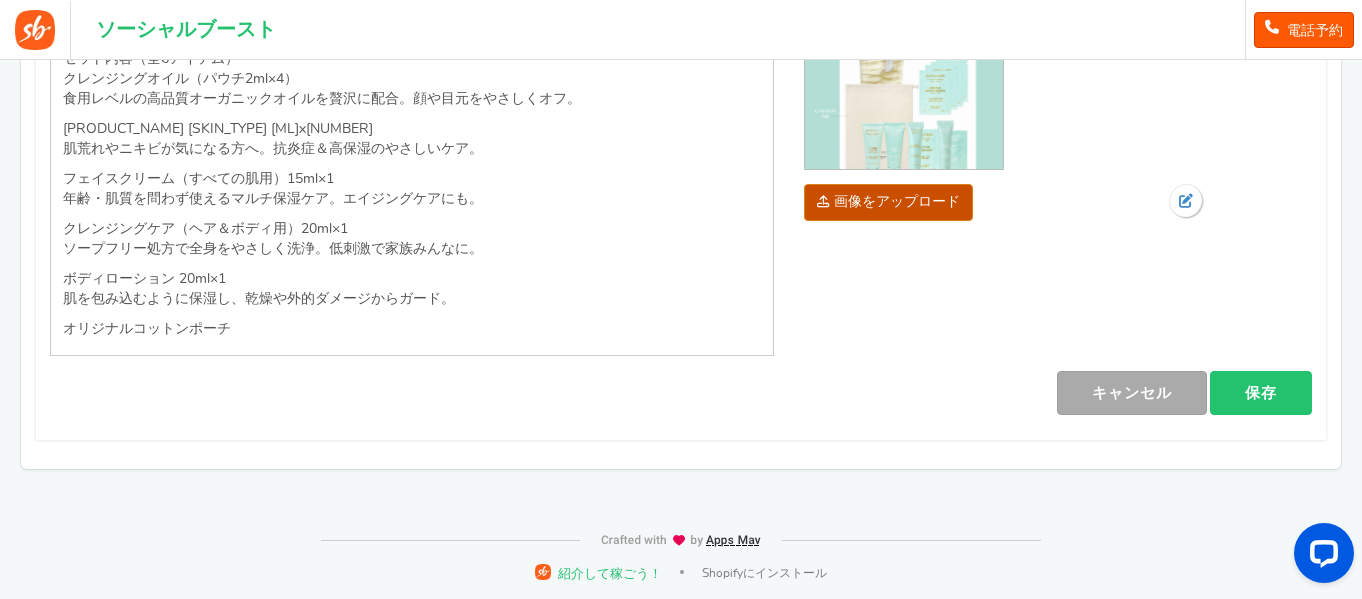 click on "保存" at bounding box center (1261, 393) 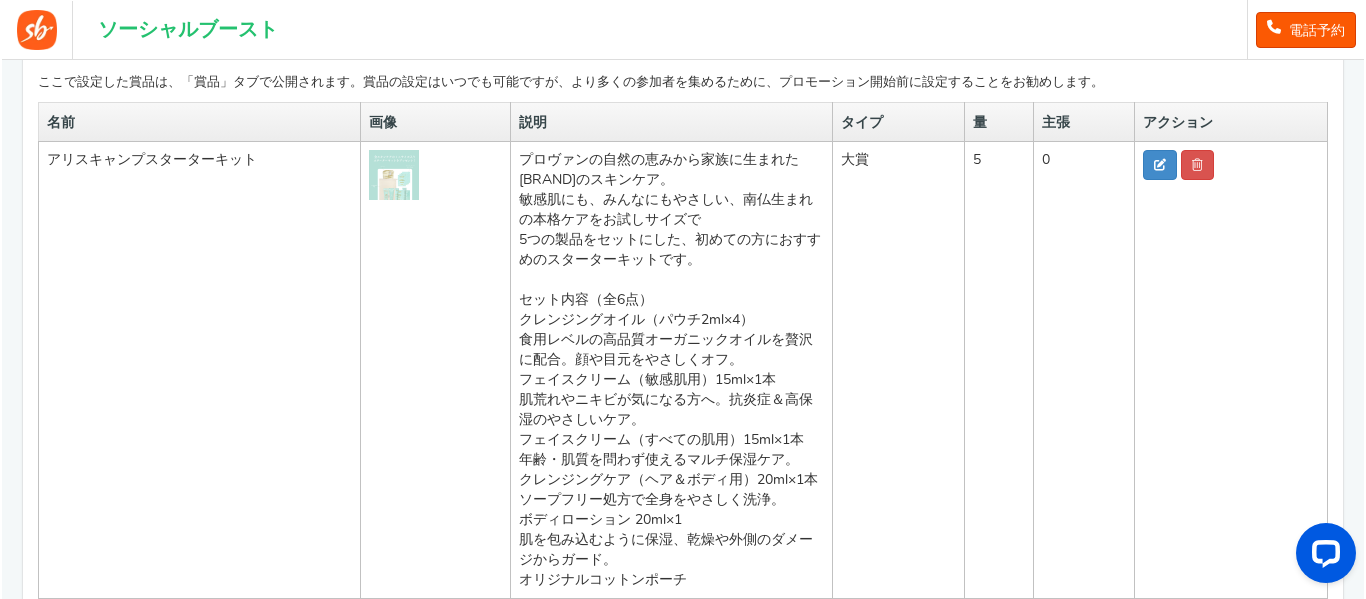 scroll, scrollTop: 520, scrollLeft: 0, axis: vertical 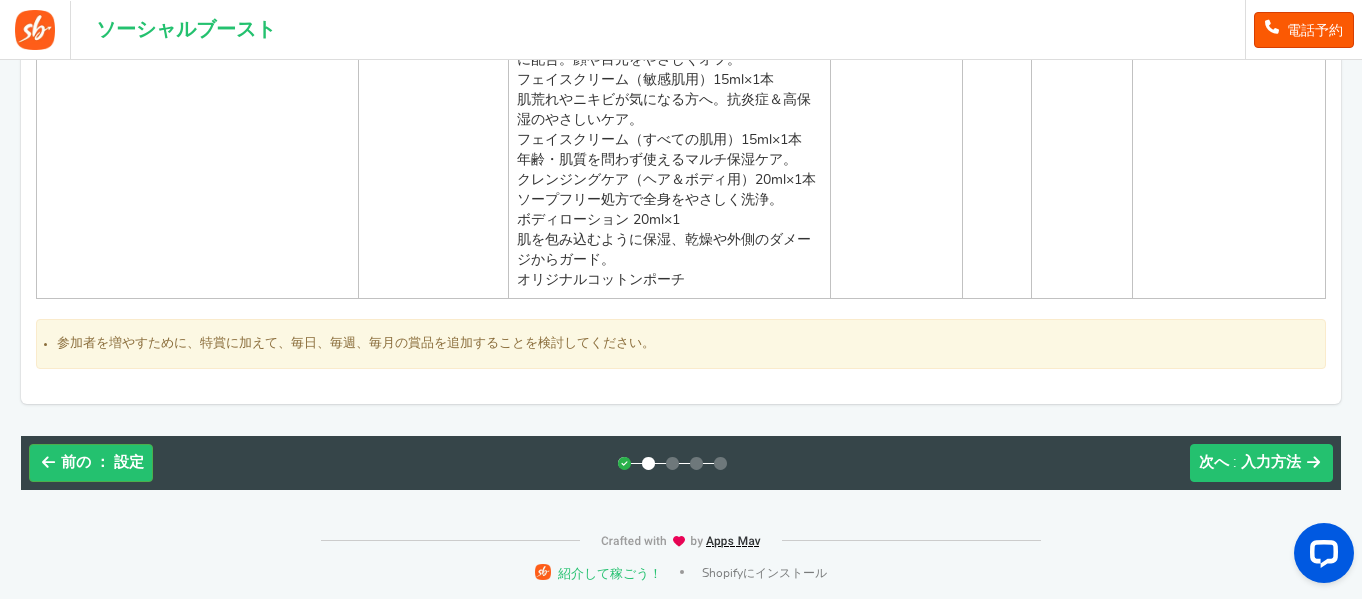 click on ": 入力方法" at bounding box center (1267, 462) 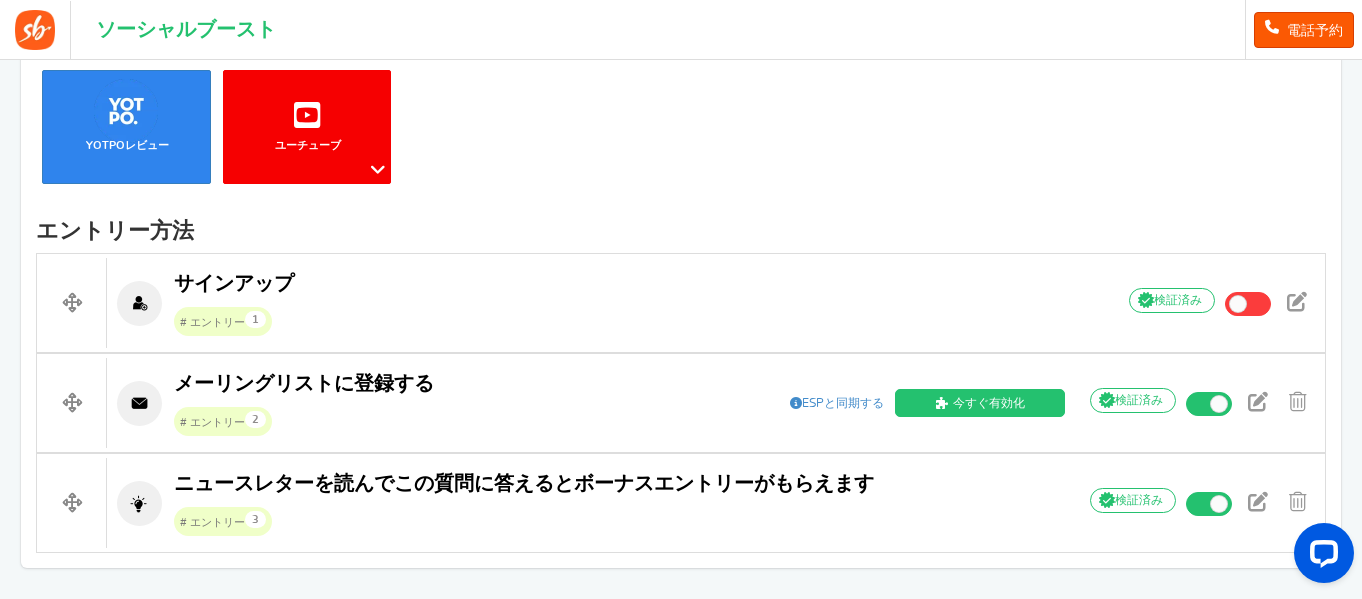 click on "[BLOG_COMMENT]
[CREATE_FORM]
[FACEBOOK]
[VISIT_FACEBOOK_PAGE]
[LIKE_INCLUDING]
[QUESTION]" at bounding box center [681, 5] 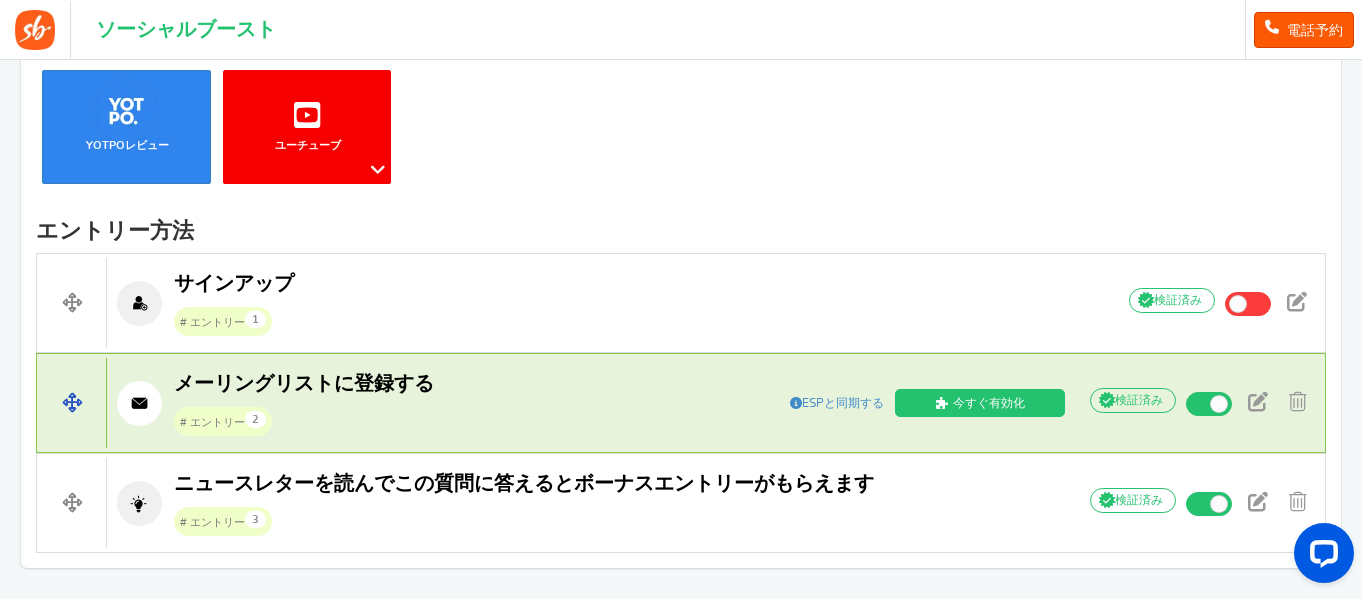 click on "今すぐ有効化" at bounding box center (980, 403) 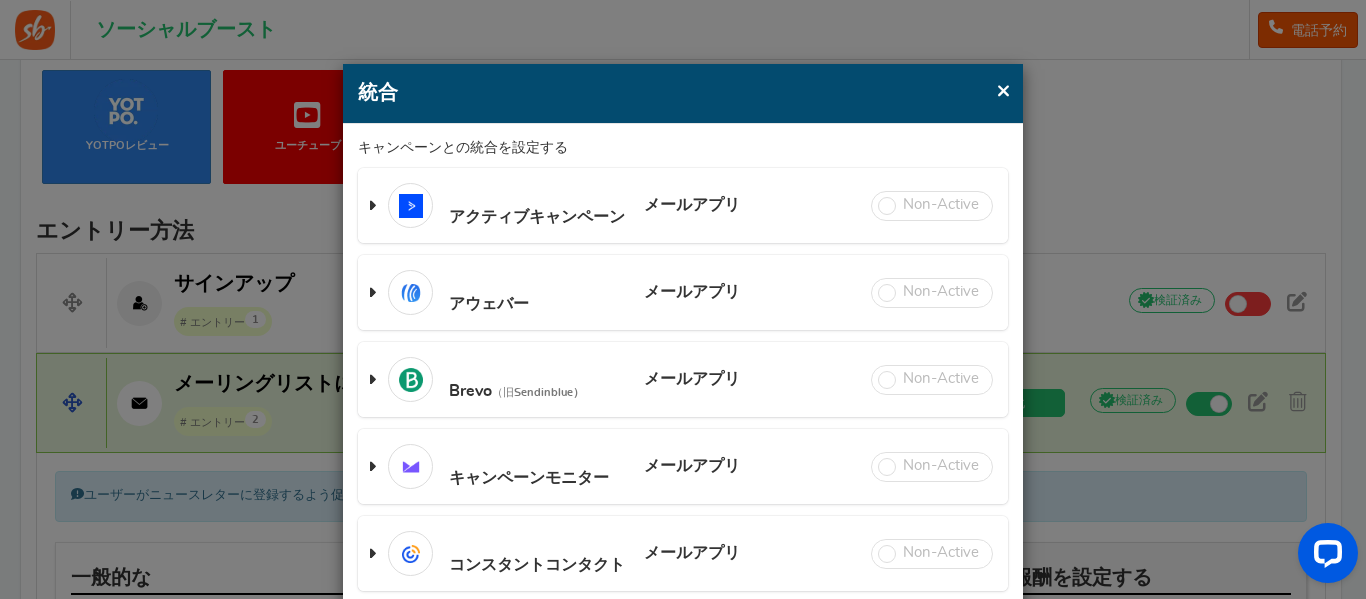scroll, scrollTop: 870, scrollLeft: 0, axis: vertical 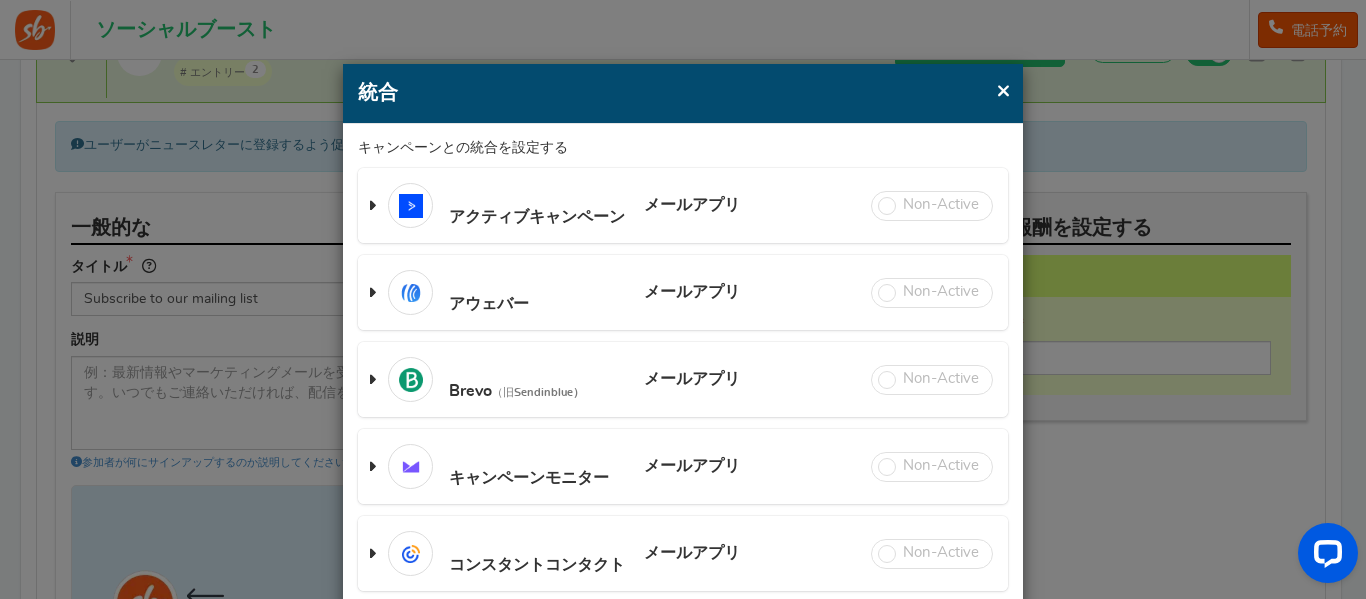 click on "キャンペーンとの統合を設定する" at bounding box center [683, 149] 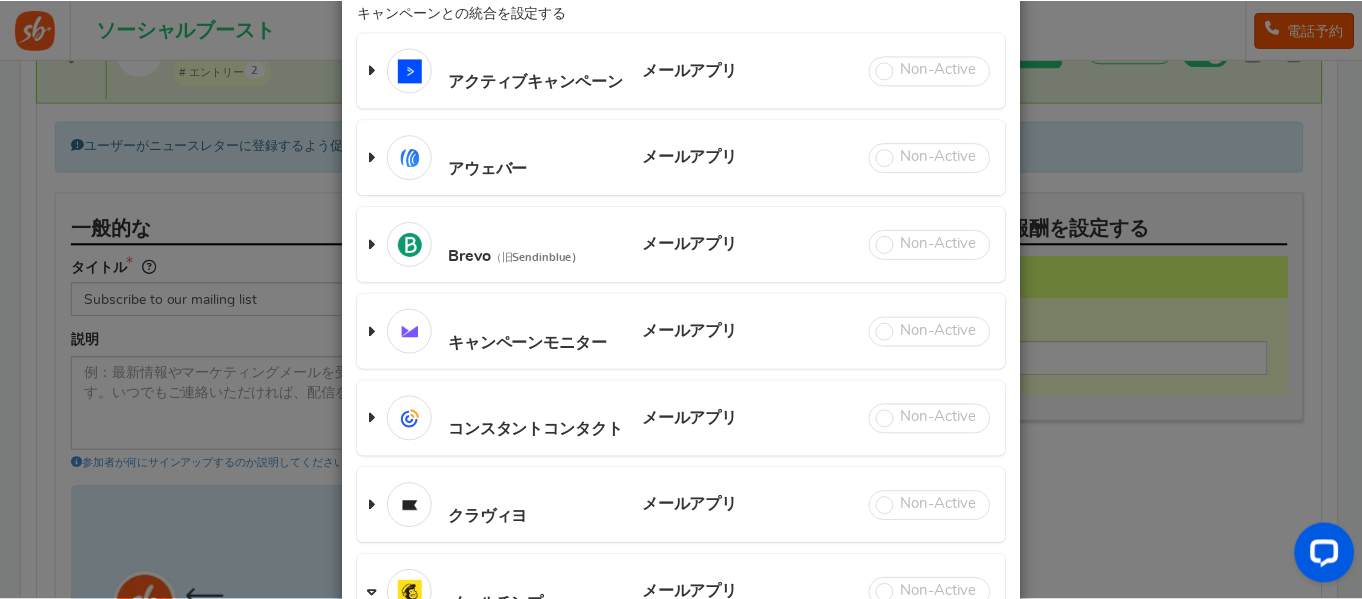 scroll, scrollTop: 0, scrollLeft: 0, axis: both 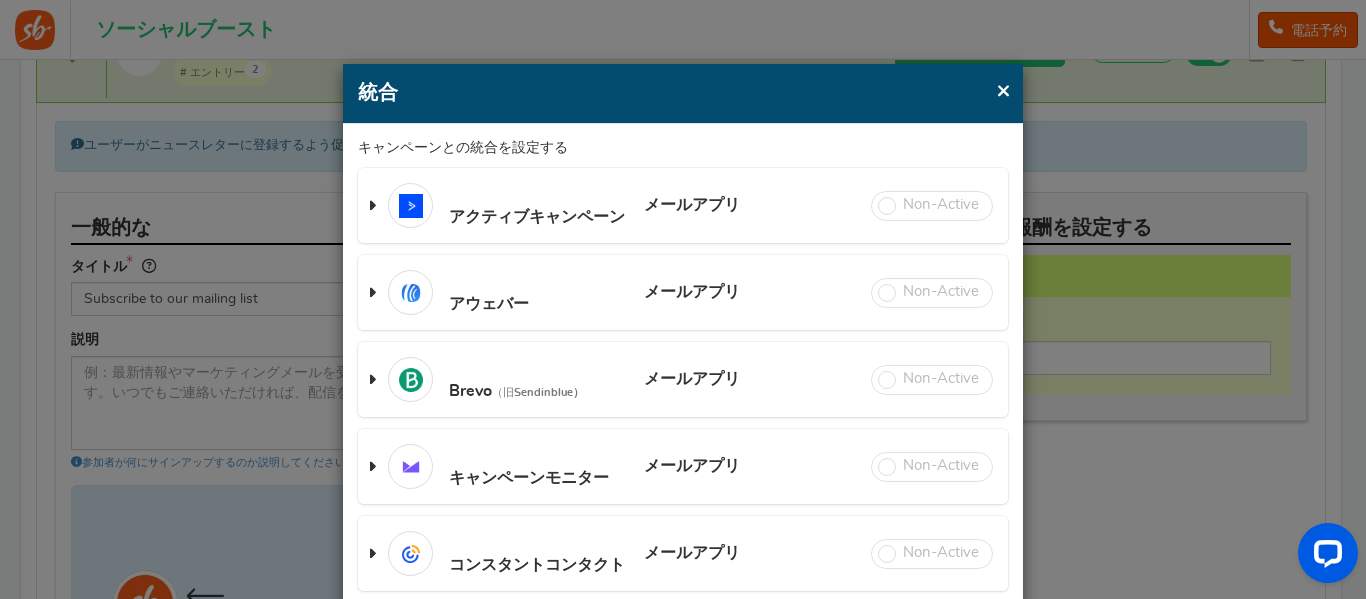 click on "キャンペーンとの統合を設定する" at bounding box center [683, 149] 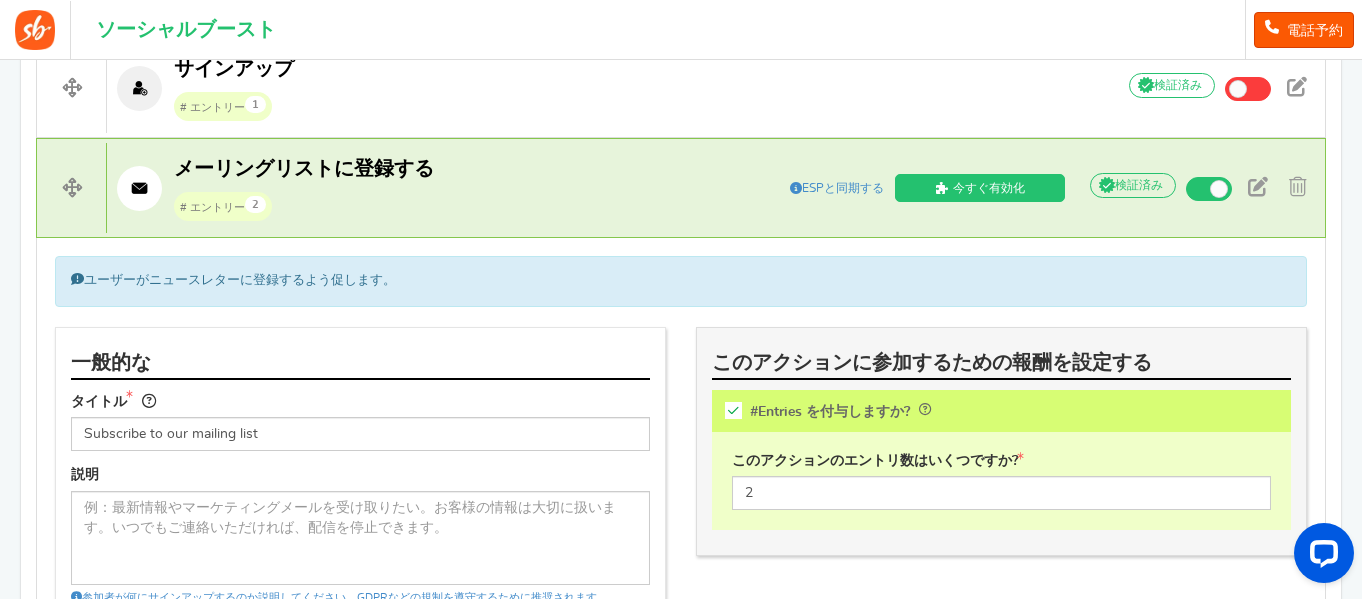 scroll, scrollTop: 770, scrollLeft: 0, axis: vertical 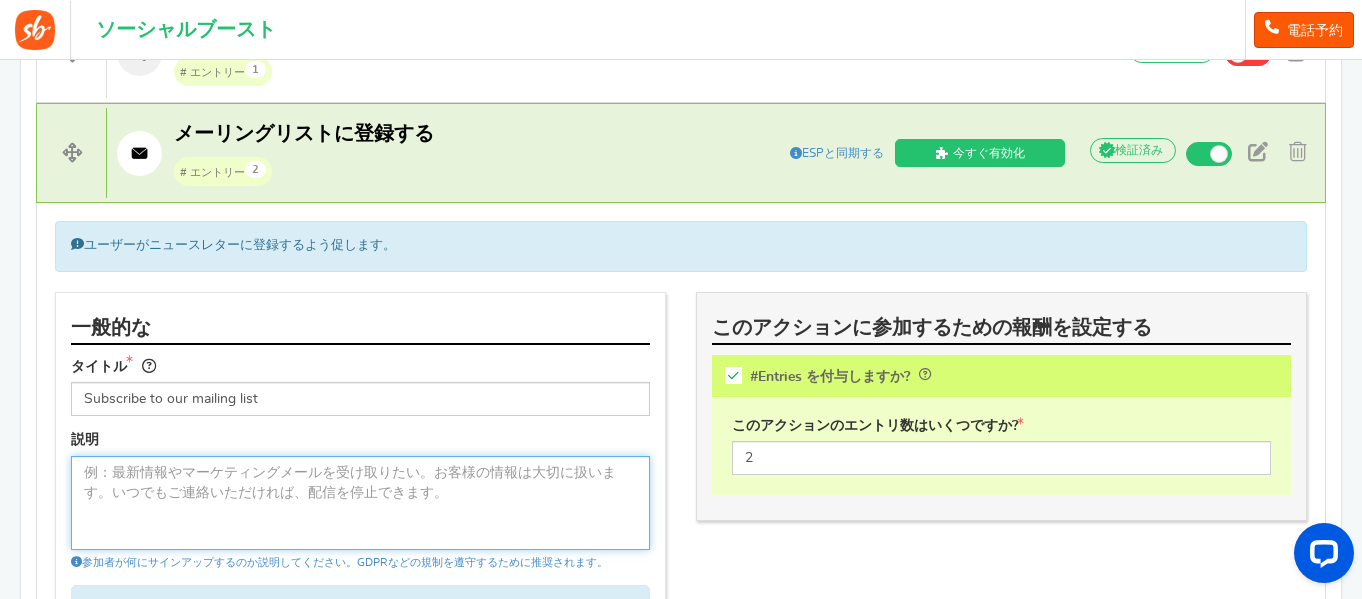 click at bounding box center (360, 503) 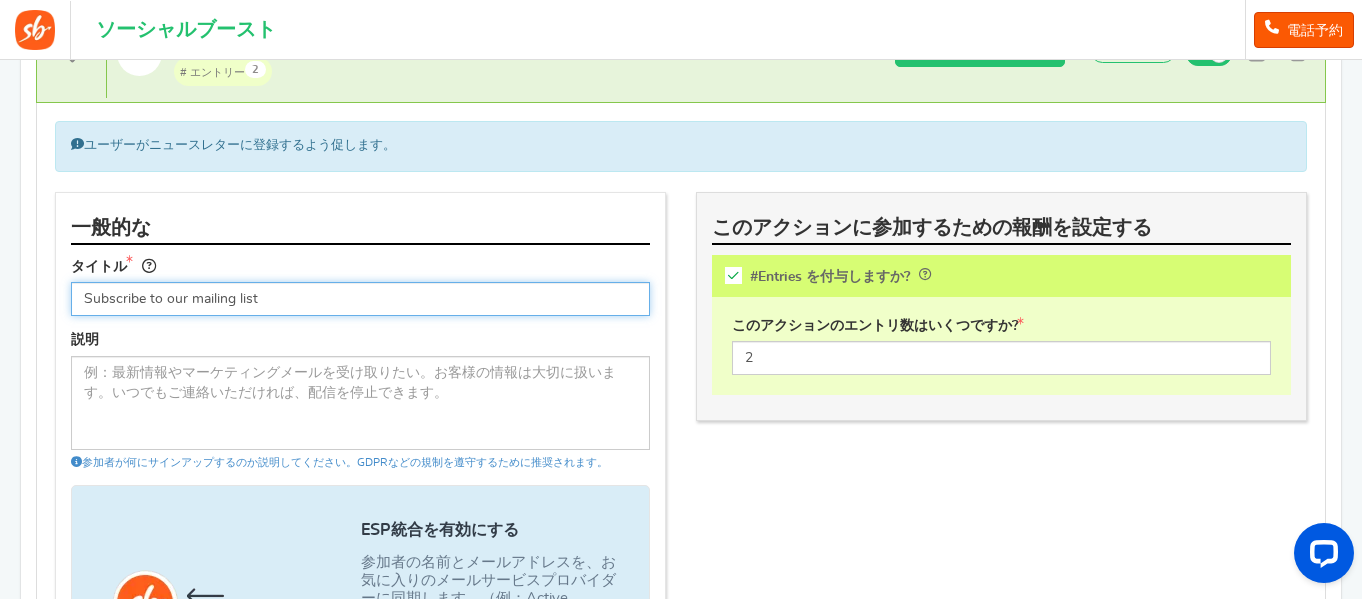 drag, startPoint x: 302, startPoint y: 297, endPoint x: 0, endPoint y: 298, distance: 302.00165 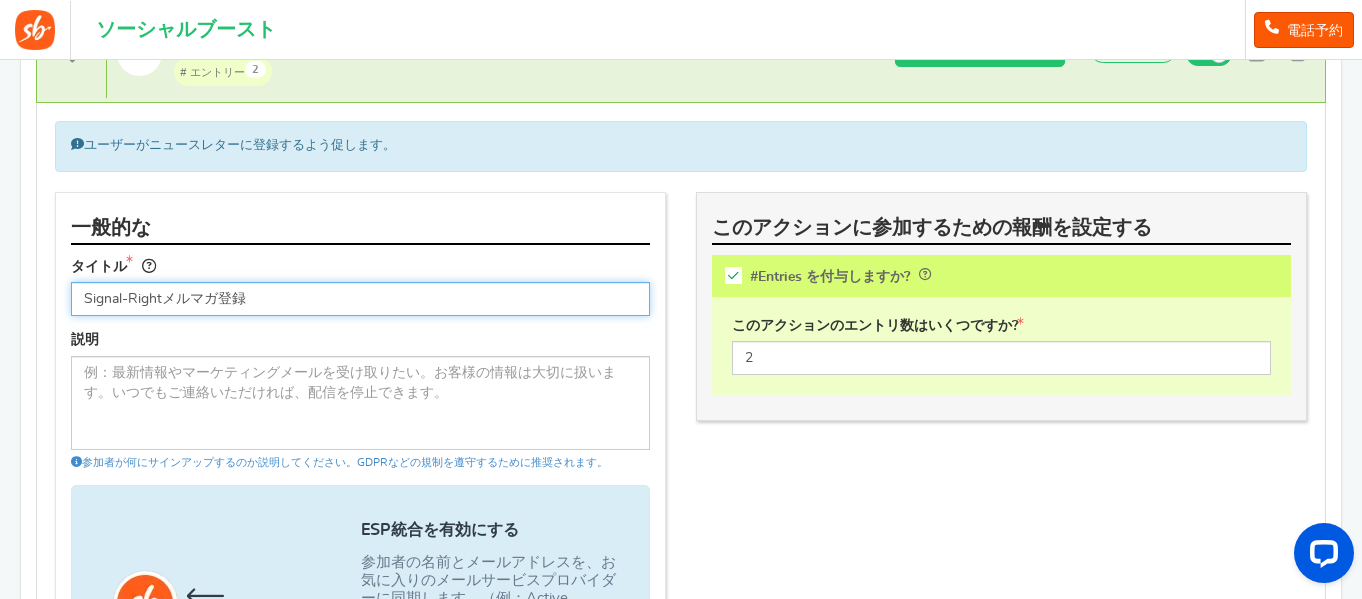 type on "Signal-Rightメルマガ登録" 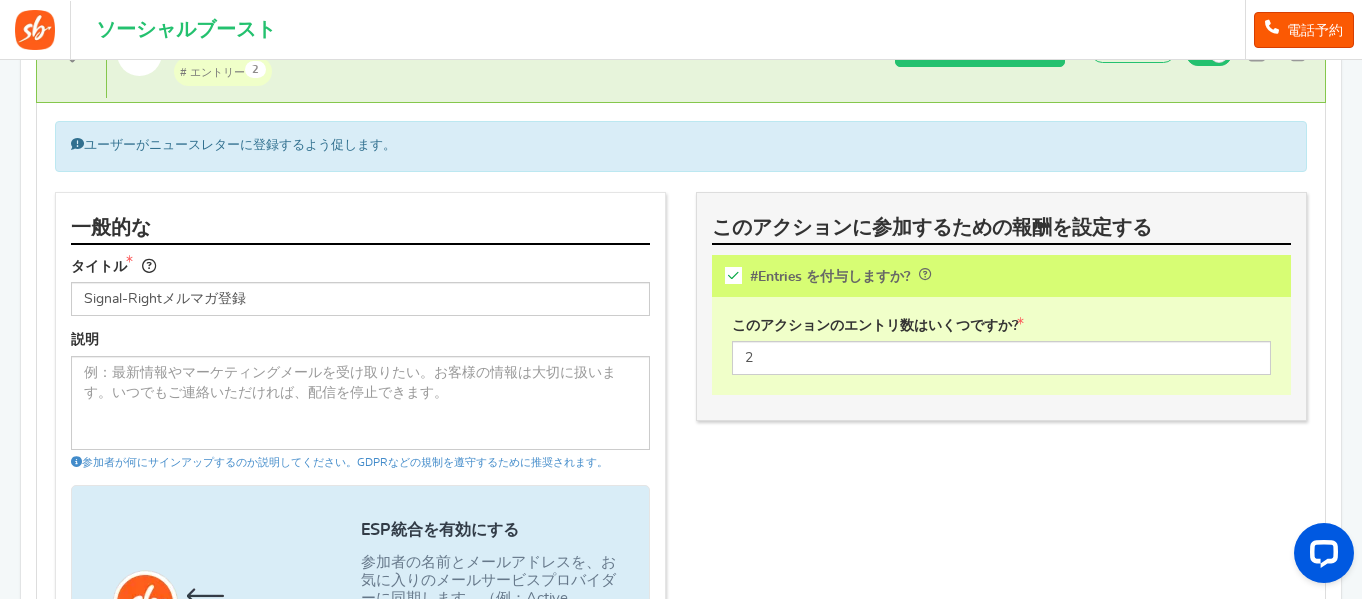 click on "一般的な
タイトル
Signal-Rightメルマガ登録
説明
参加者が何にサインアップするのか説明してください。GDPRなどの規制を遵守するために推奨されます。
サードパーティ統合
別のサードパーティ統合を追加する
なし
ESPを選択
参加者の詳細を同期するには、ESP を選択してください。
了解しました
新しい" at bounding box center [681, 640] 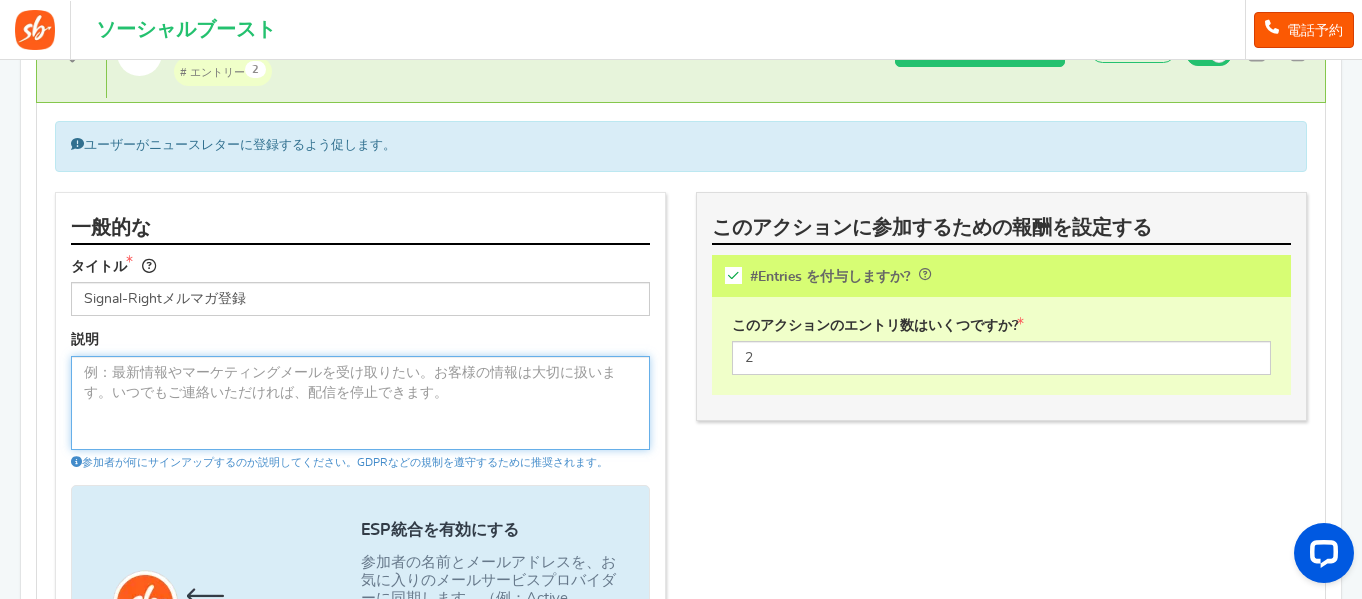 click at bounding box center (360, 403) 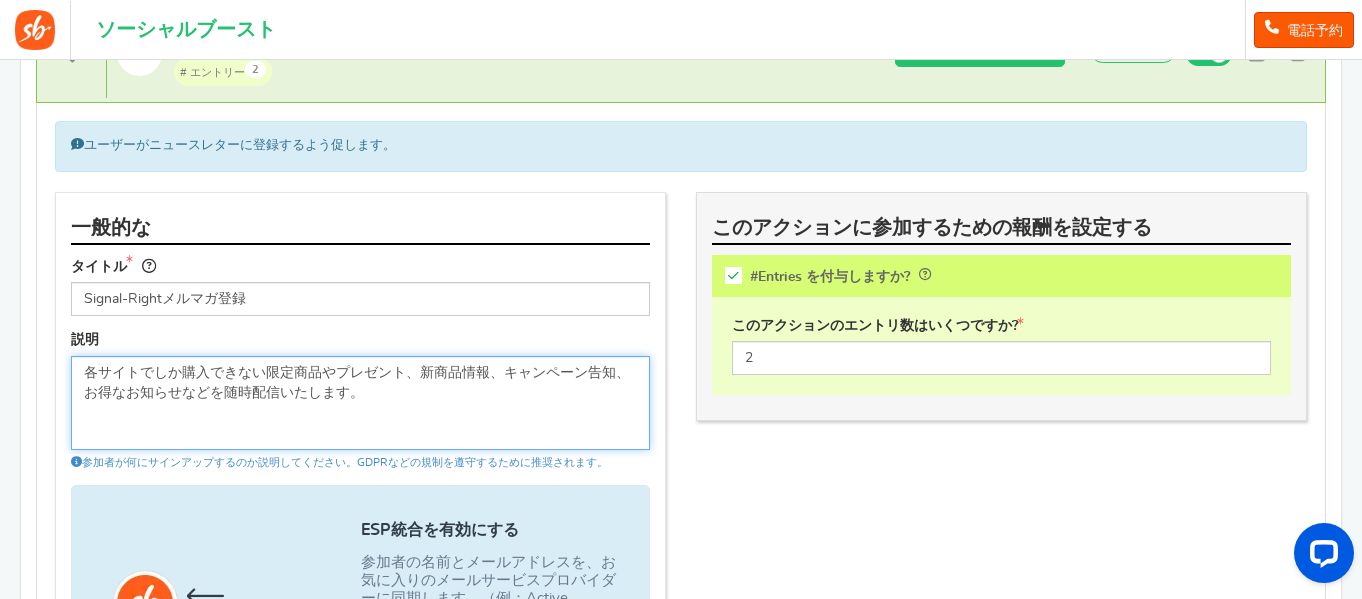type on "各サイトでしか購入できない限定商品やプレゼント、新商品情報、キャンペーン告知、お得なお知らせなどを随時配信いたします。" 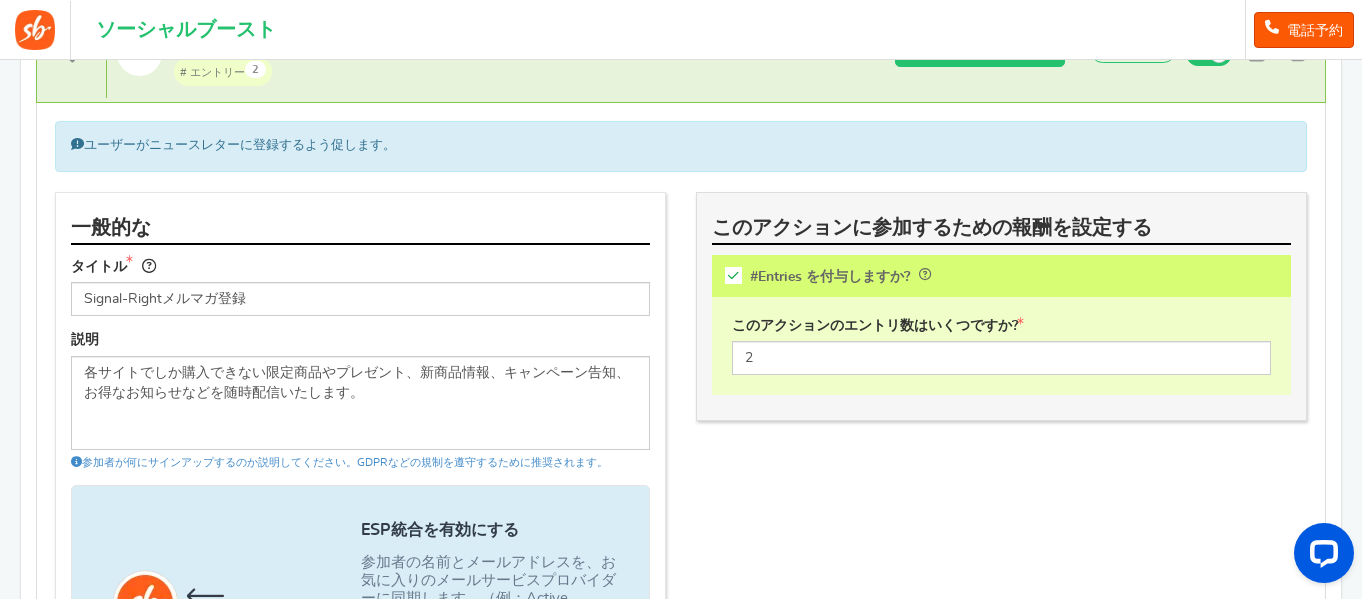 click on "一般的な
タイトル
Signal-Rightメルマガ登録
説明
各サイトでしか購入できない限定商品やプレゼント、新商品情報、キャンペーン告知、お得なお知らせなどを随時配信いたします。
参加者が何にサインアップするのか説明してください。GDPRなどの規制を遵守するために推奨されます。
サードパーティ統合
別のサードパーティ統合を追加する
なし
ESPを選択" at bounding box center [681, 640] 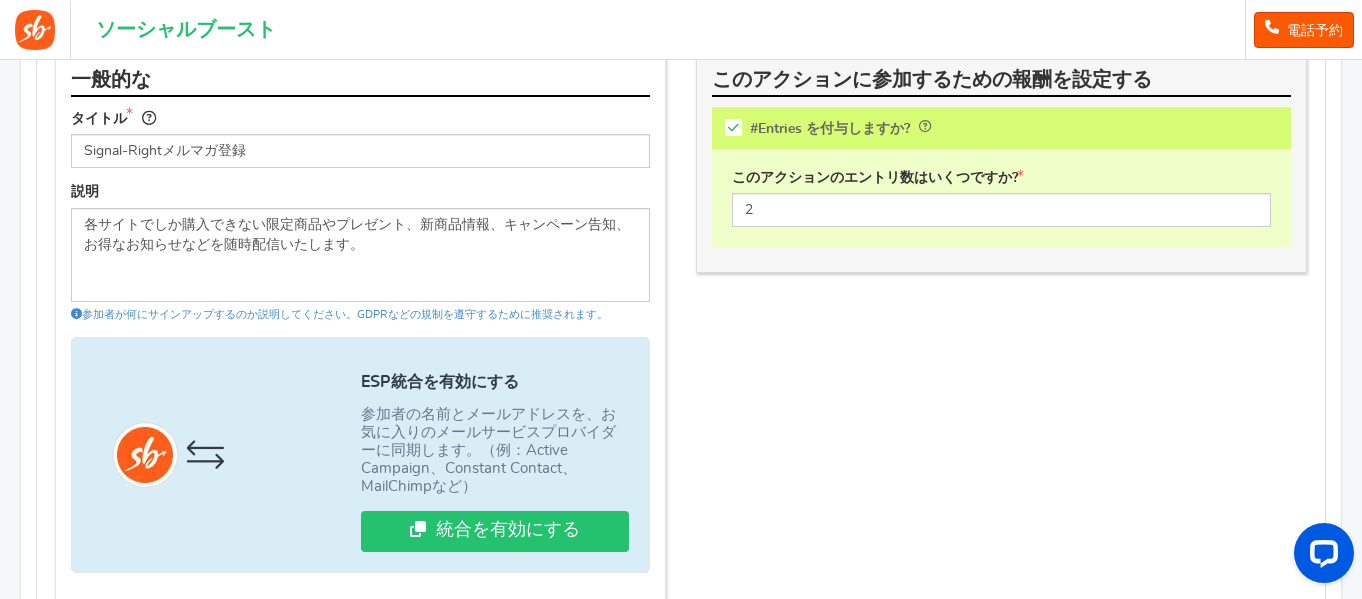 scroll, scrollTop: 1070, scrollLeft: 0, axis: vertical 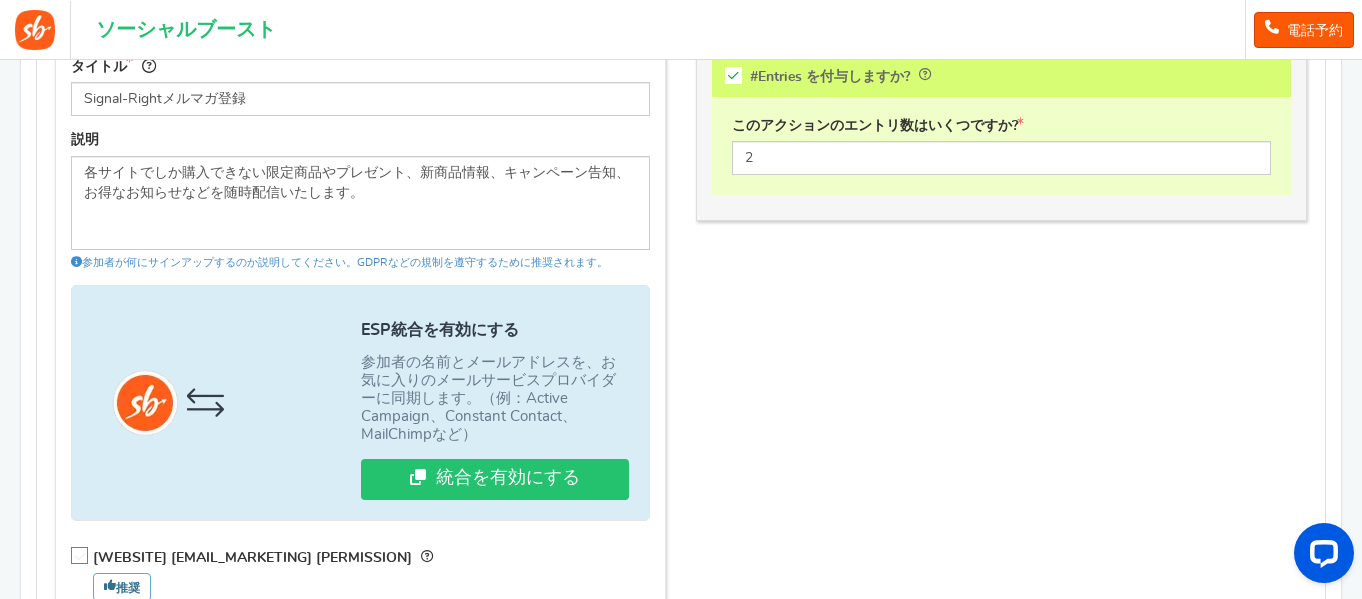 click on "一般的な
タイトル
Signal-Rightメルマガ登録
説明
各サイトでしか購入できない限定商品やプレゼント、新商品情報、キャンペーン告知、お得なお知らせなどを随時配信いたします。
参加者が何にサインアップするのか説明してください。GDPRなどの規制を遵守するために推奨されます。
サードパーティ統合
別のサードパーティ統合を追加する
なし
ESPを選択" at bounding box center (681, 440) 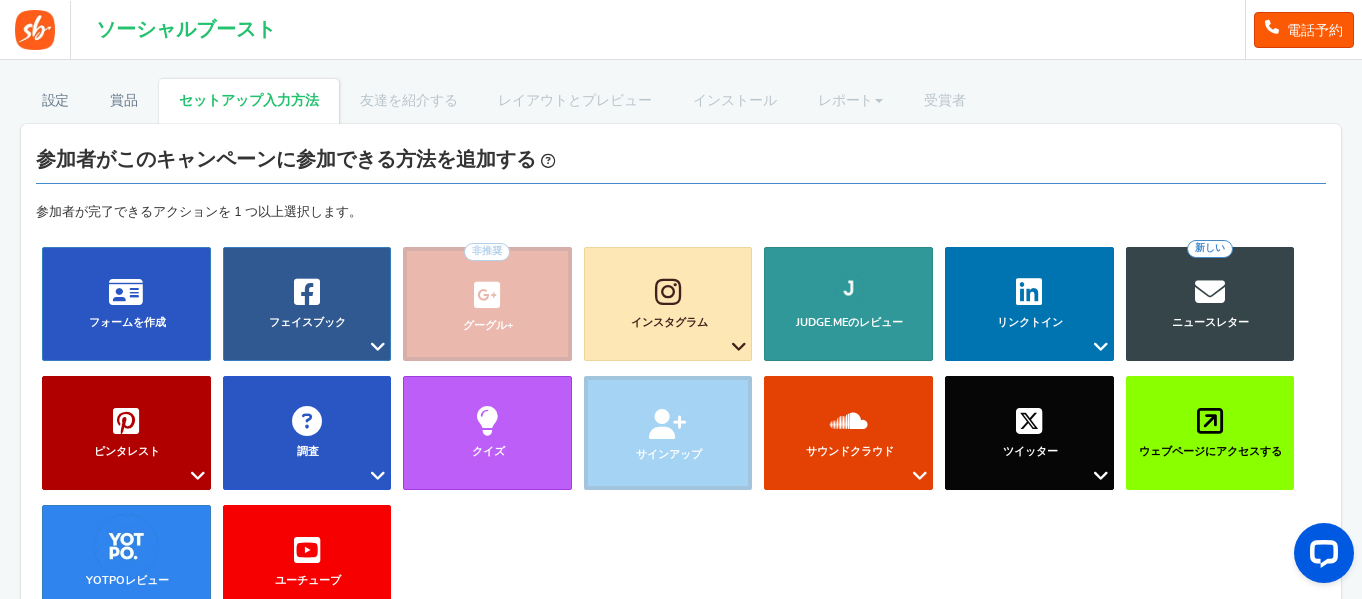 scroll, scrollTop: 0, scrollLeft: 0, axis: both 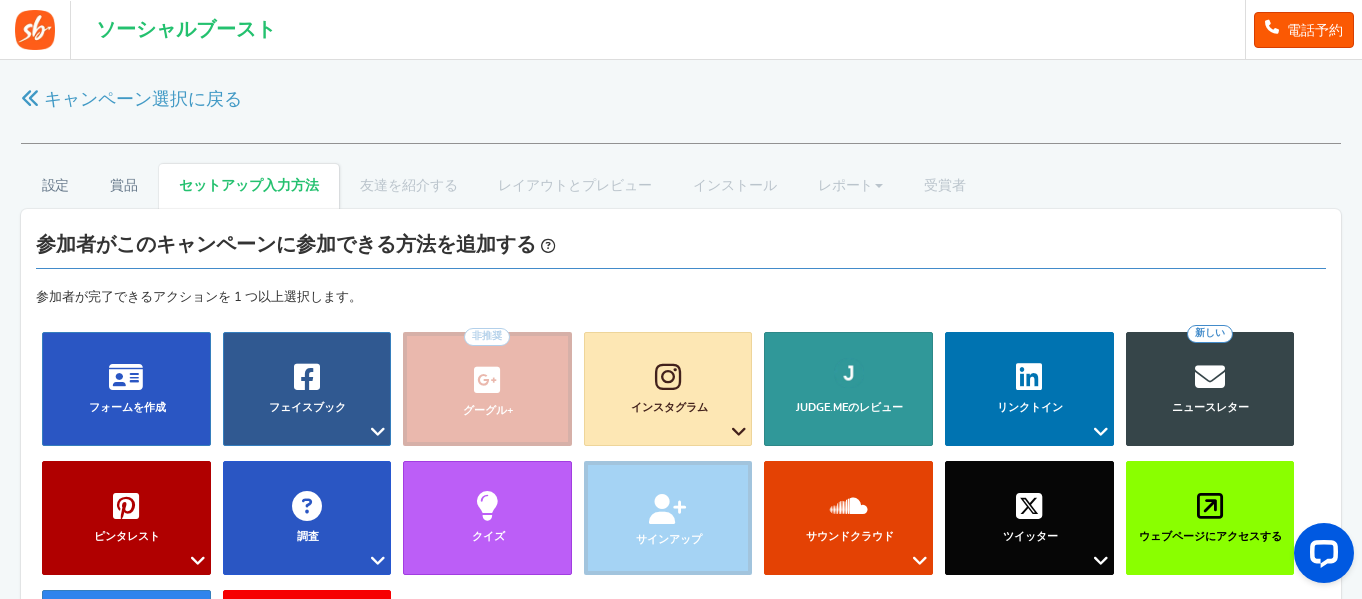 click on "キャンペーン選択に戻る" at bounding box center [285, 101] 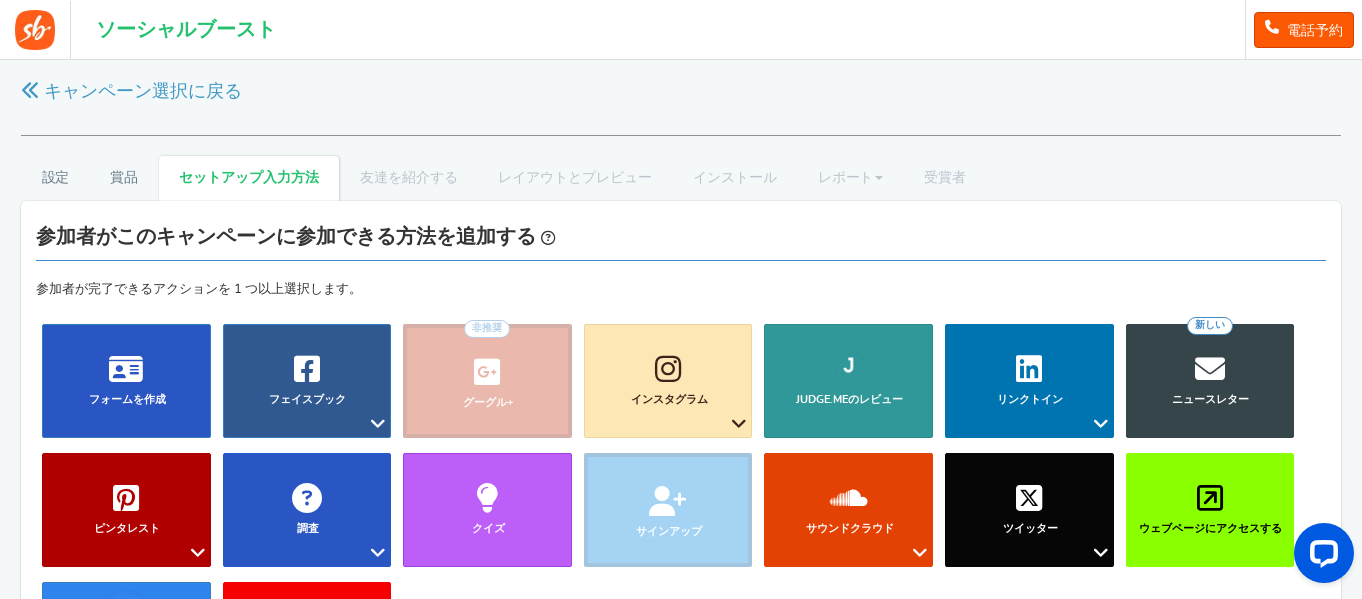 scroll, scrollTop: 0, scrollLeft: 0, axis: both 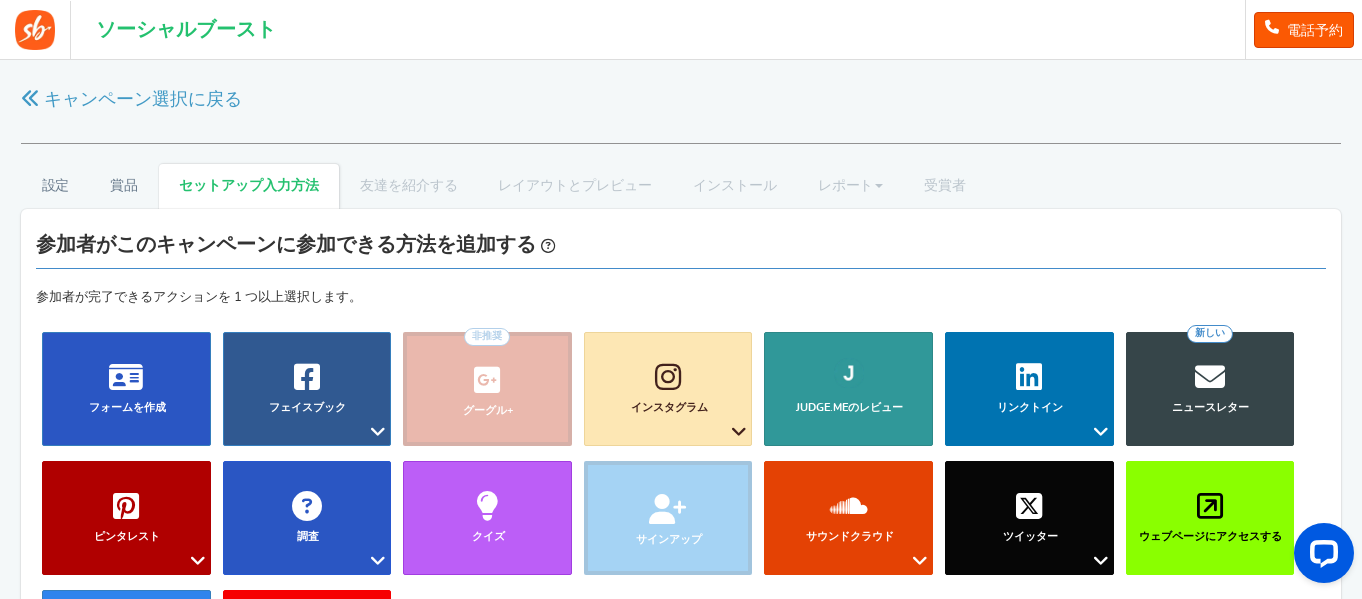 click on "信号右" at bounding box center [681, 30] 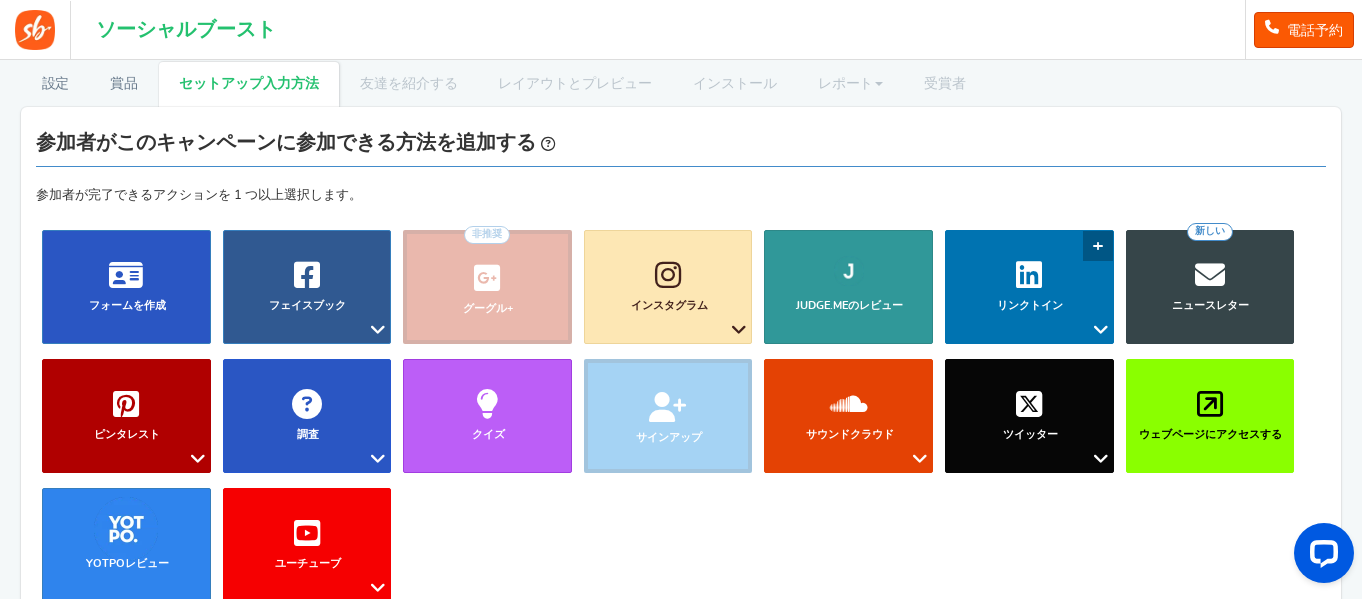 scroll, scrollTop: 100, scrollLeft: 0, axis: vertical 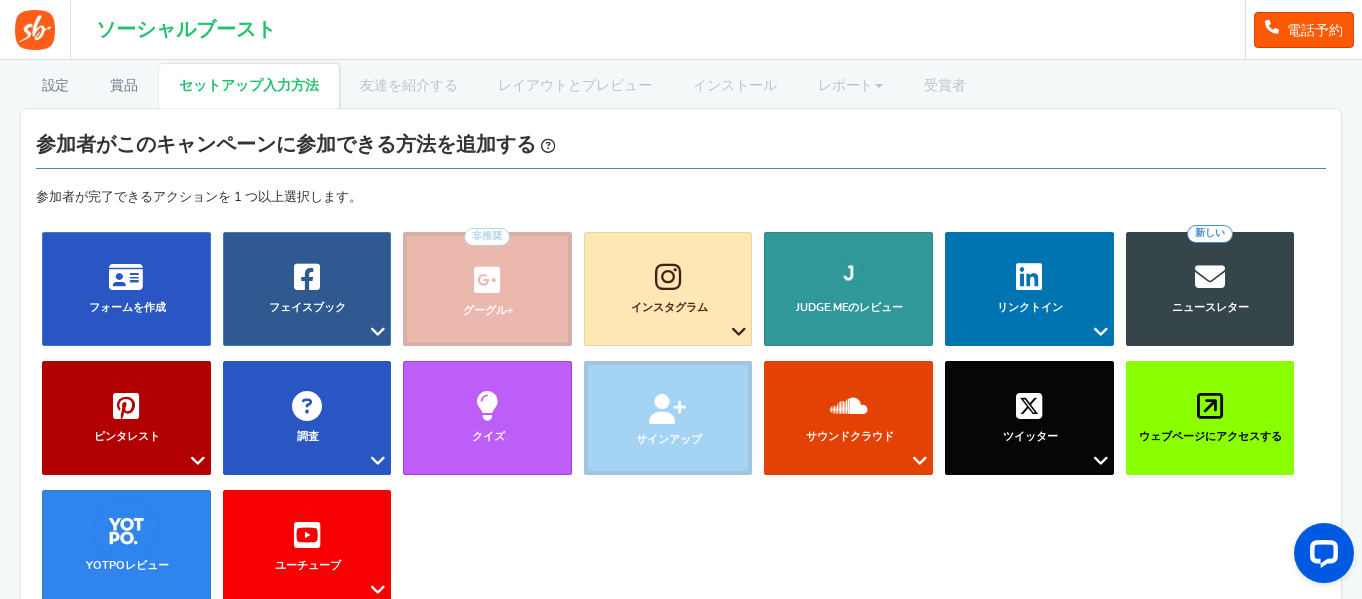 click on "参加者がこのキャンペーンに参加できる方法を追加する" at bounding box center [681, 146] 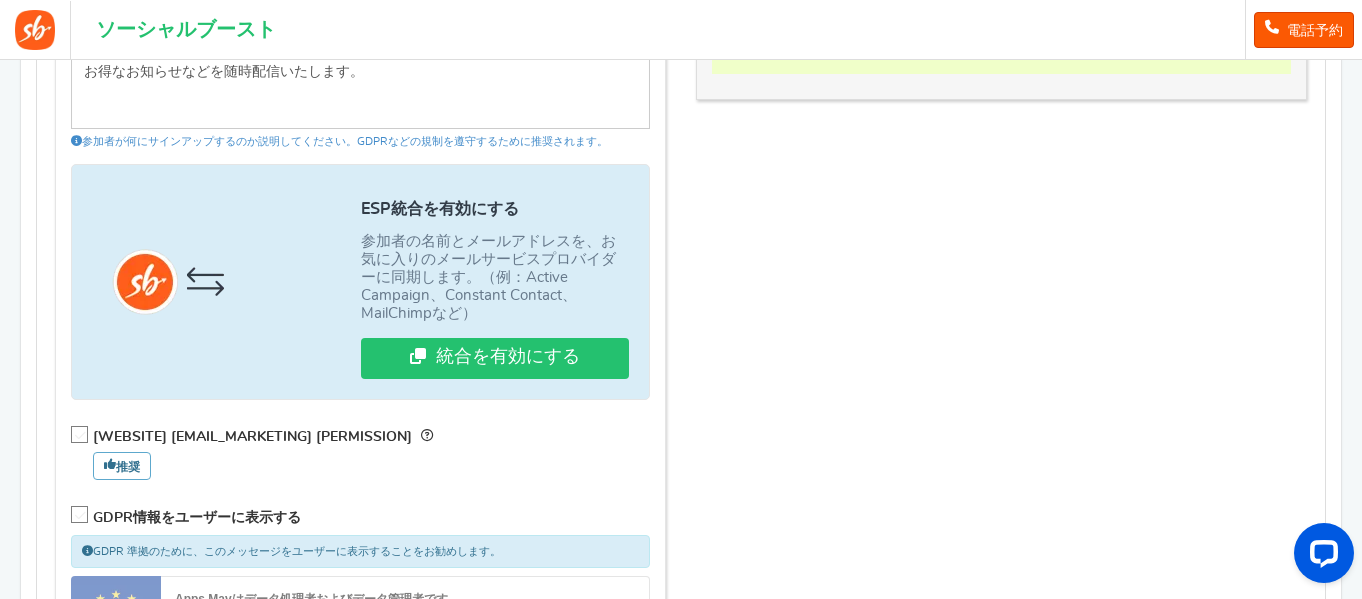 scroll, scrollTop: 1200, scrollLeft: 0, axis: vertical 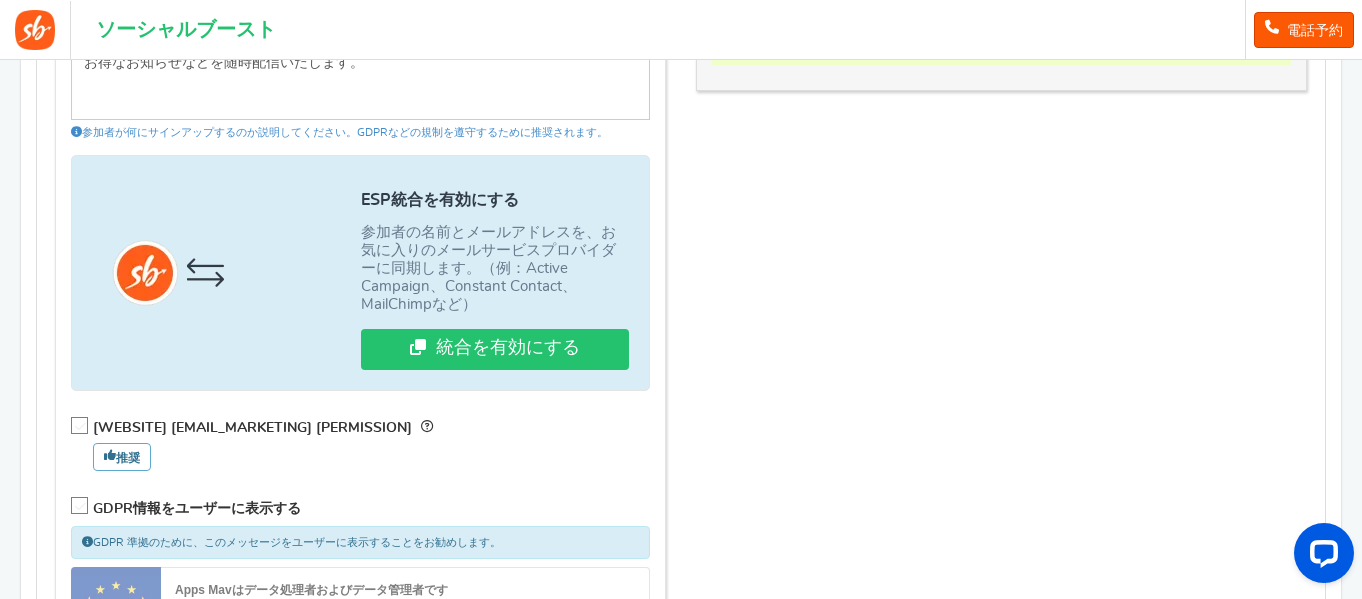 click on "一般的な
タイトル
Signal-Rightメルマガ登録
説明
各サイトでしか購入できない限定商品やプレゼント、新商品情報、キャンペーン告知、お得なお知らせなどを随時配信いたします。
参加者が何にサインアップするのか説明してください。GDPRなどの規制を遵守するために推奨されます。
サードパーティ統合
別のサードパーティ統合を追加する
なし
ESPを選択" at bounding box center [681, 310] 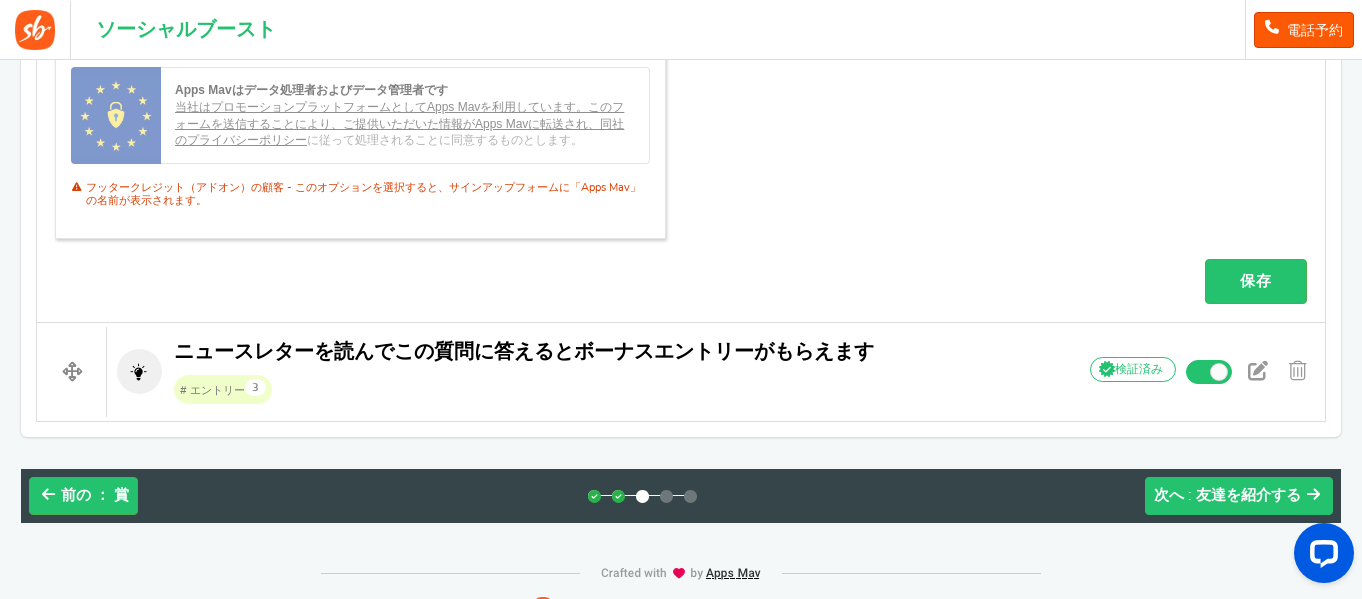 scroll, scrollTop: 1733, scrollLeft: 0, axis: vertical 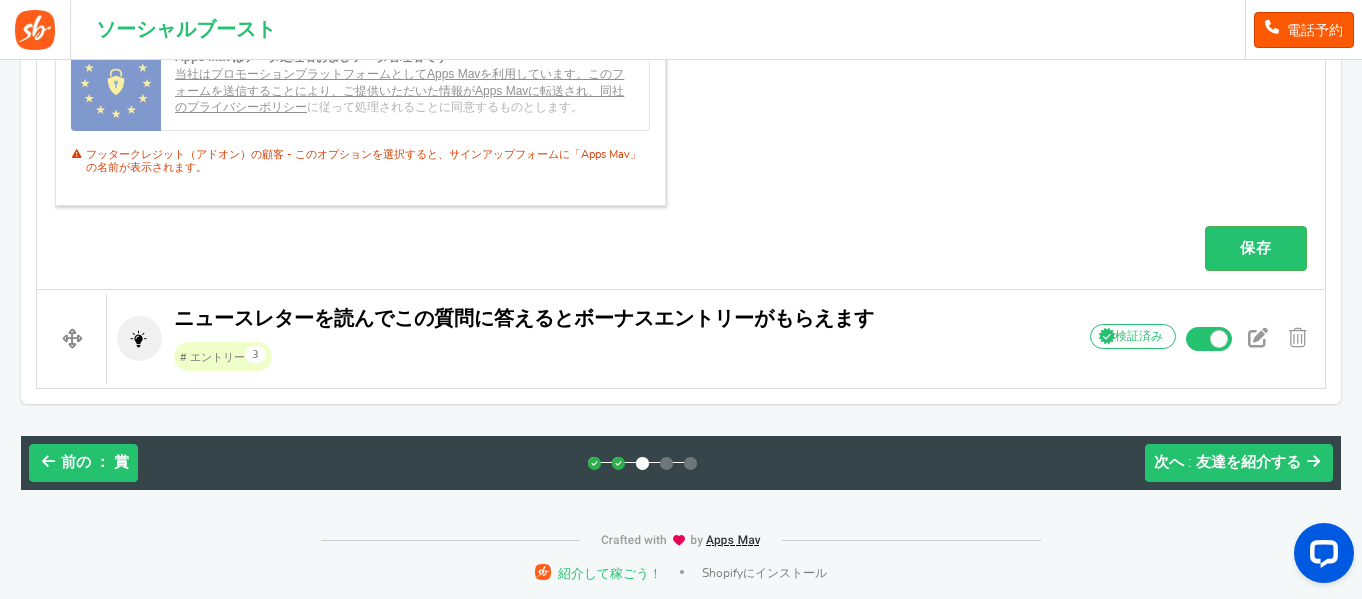 click on "前の
： 賞" at bounding box center (95, 463) 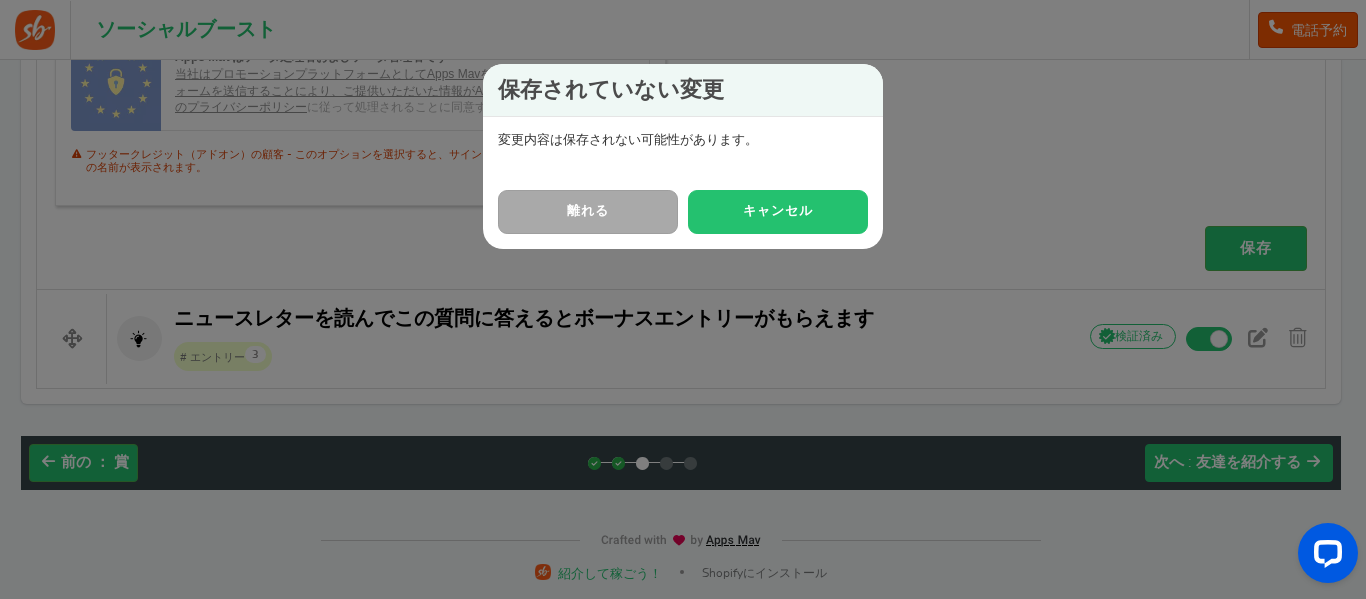 click on "キャンセル" at bounding box center [778, 211] 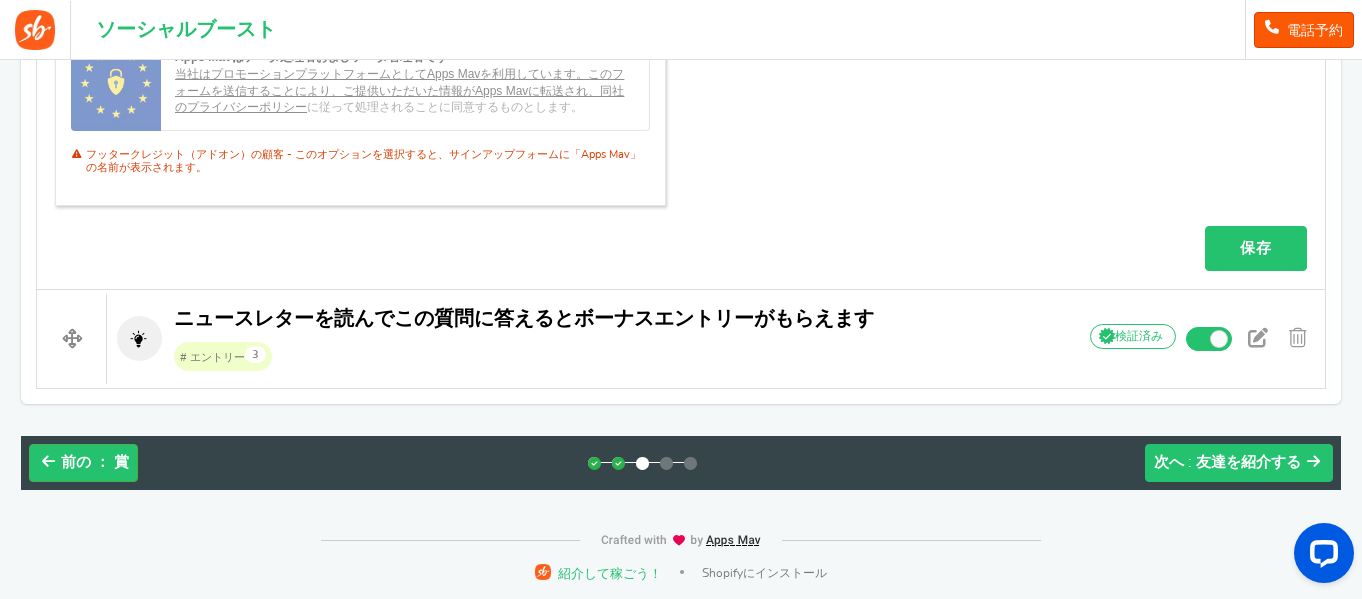 click on "保存" at bounding box center (1256, 248) 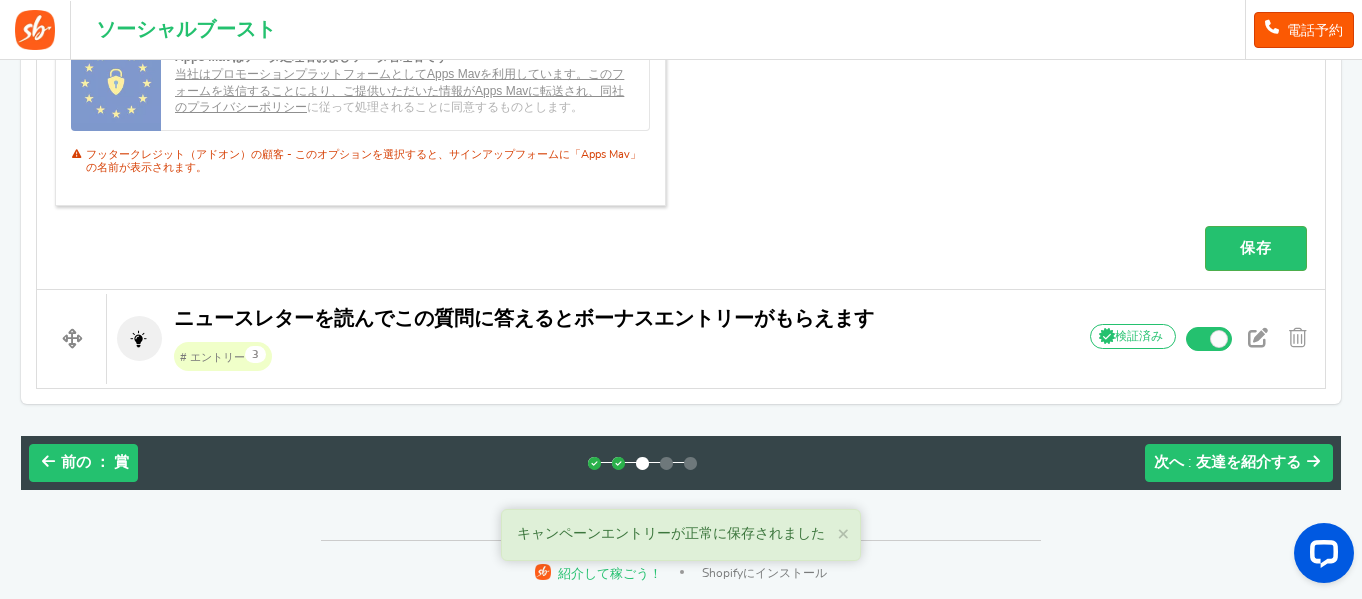 click on "前の
： 賞" at bounding box center (95, 463) 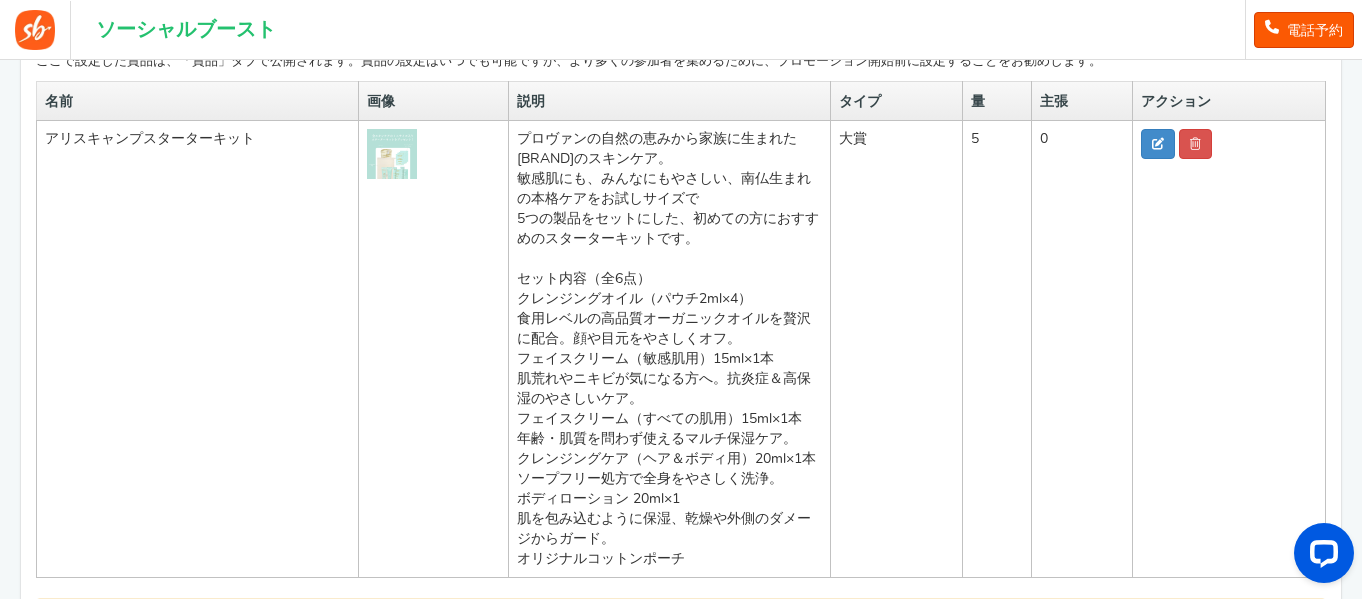 scroll, scrollTop: 420, scrollLeft: 0, axis: vertical 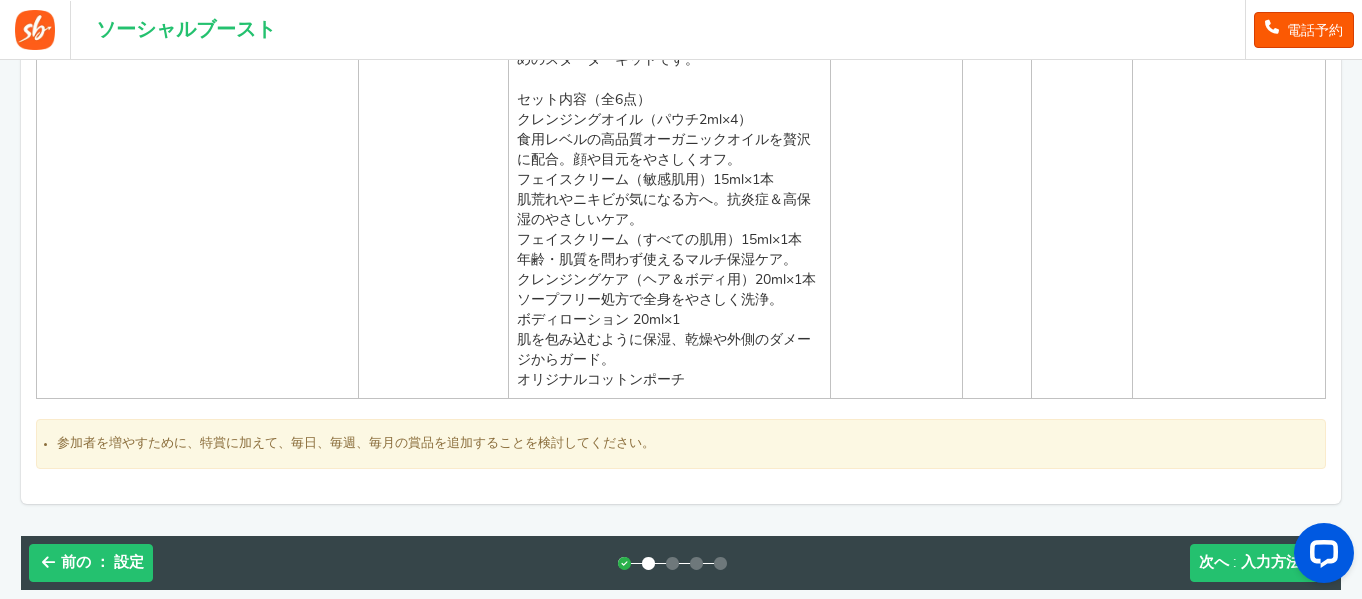 click on "前の" at bounding box center (76, 562) 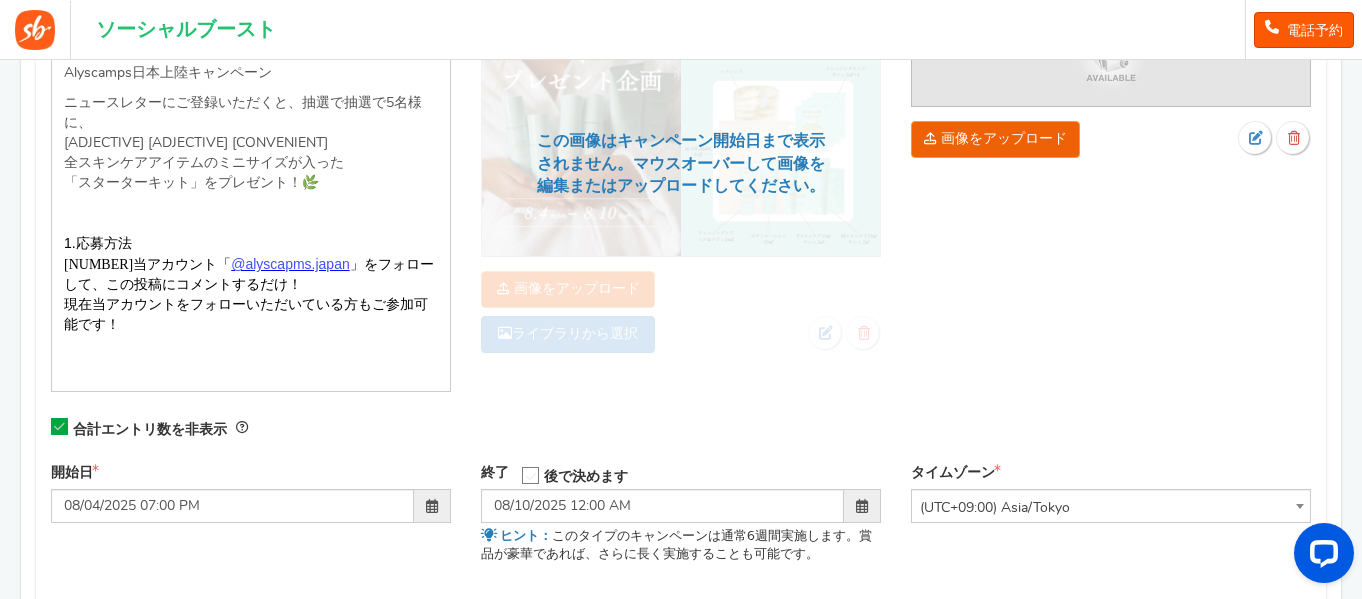 scroll, scrollTop: 120, scrollLeft: 0, axis: vertical 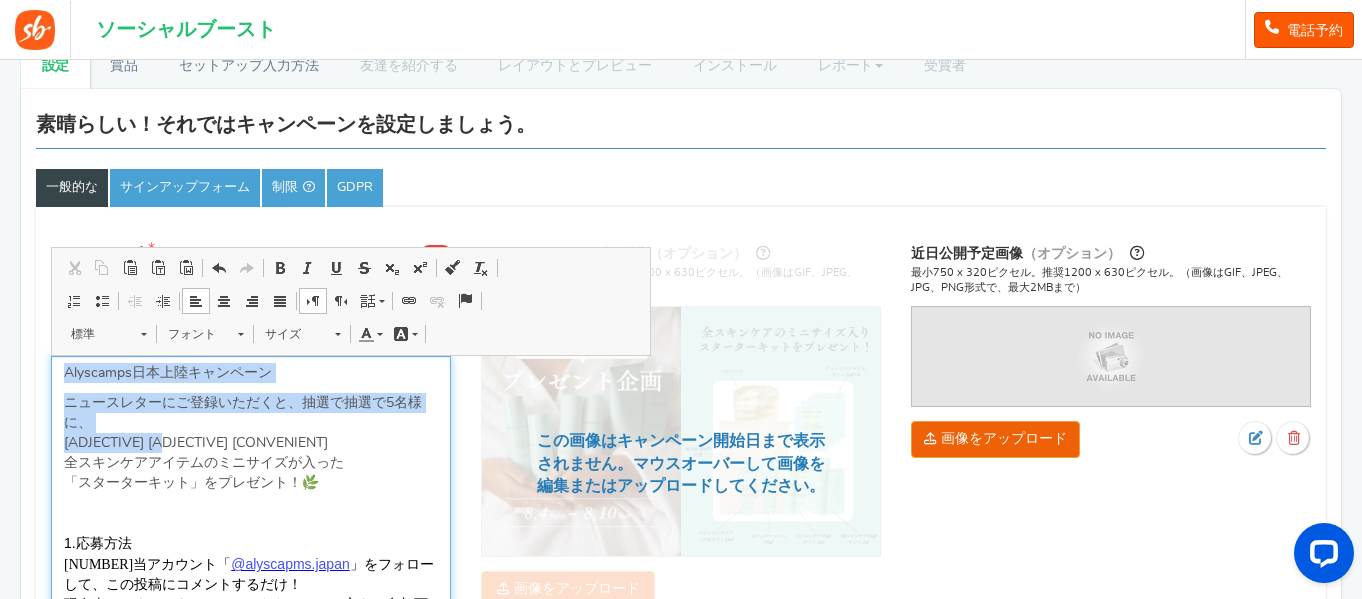 drag, startPoint x: 63, startPoint y: 372, endPoint x: 323, endPoint y: 437, distance: 268.00186 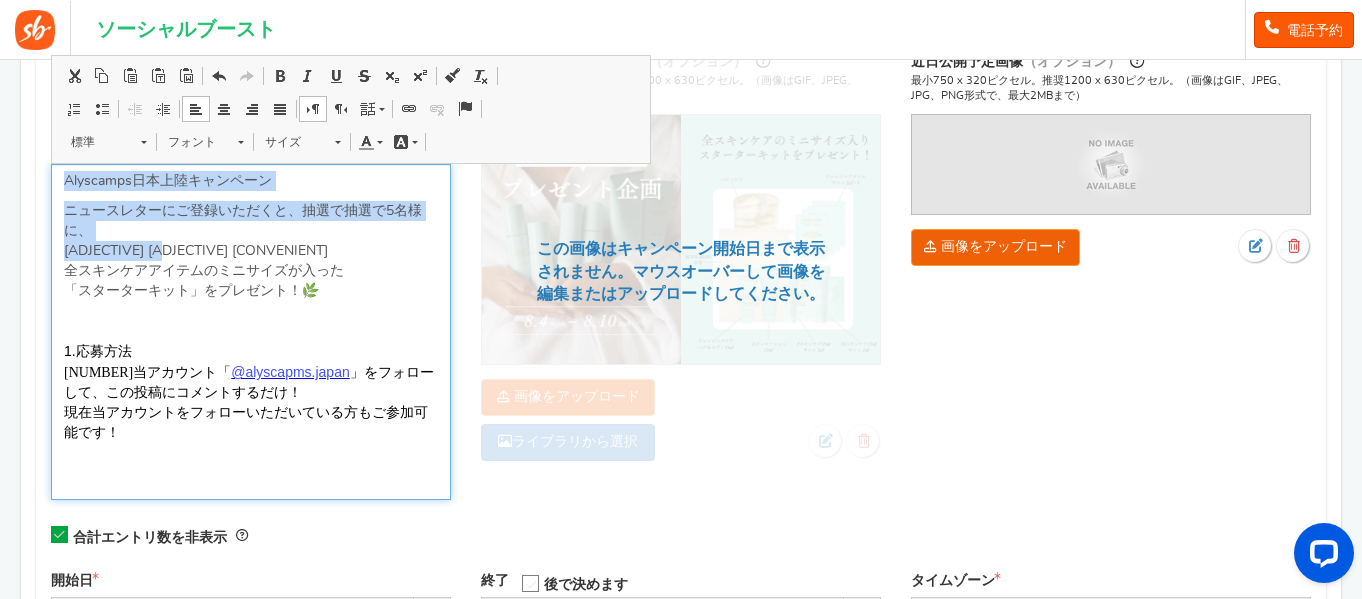 scroll, scrollTop: 320, scrollLeft: 0, axis: vertical 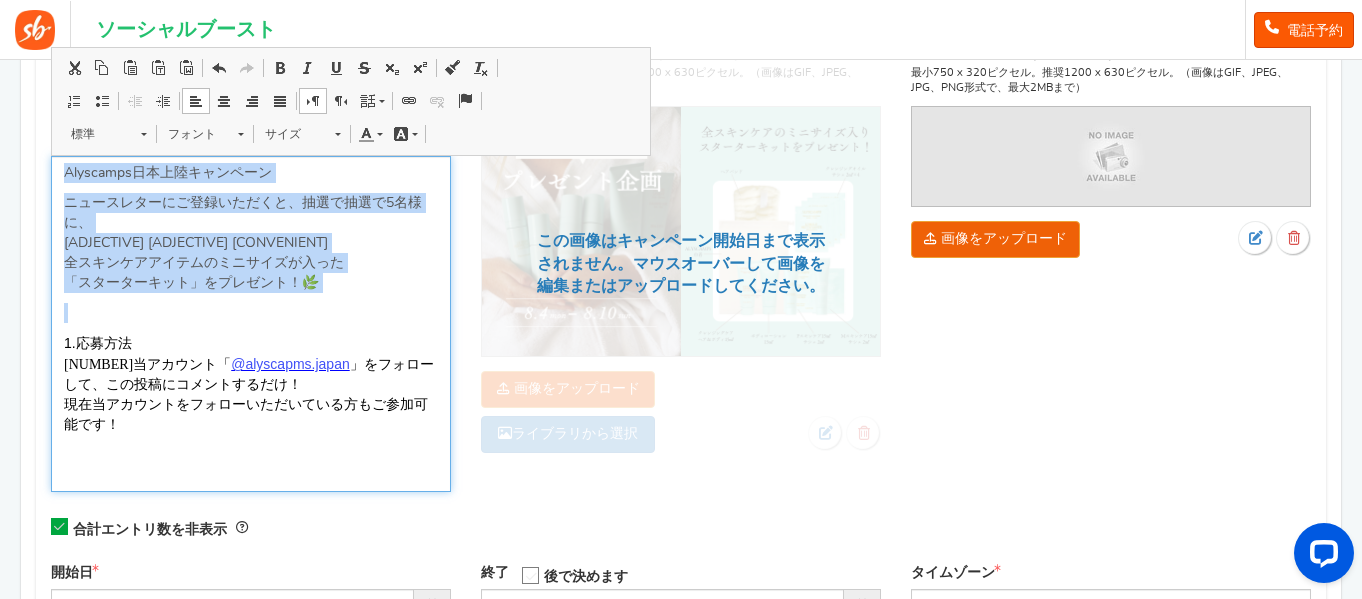 click on "[BRAND]日本上陸キャンペーン ニュースレターにご登録いただくと、抽選で 抽選で5名様に、 おでかけや持ち運びにも便利な 全スキンケアアイテムのミニサイズが入った 「スターターキット」をプレゼント！🌿 1. 応募方法 ① 当アカウント「 @[BRAND].japan 」をフォローして、この投稿にコメントするだけ！ 現在当アカウントをフォローいただいている方もご参加可能です！" at bounding box center (251, 324) 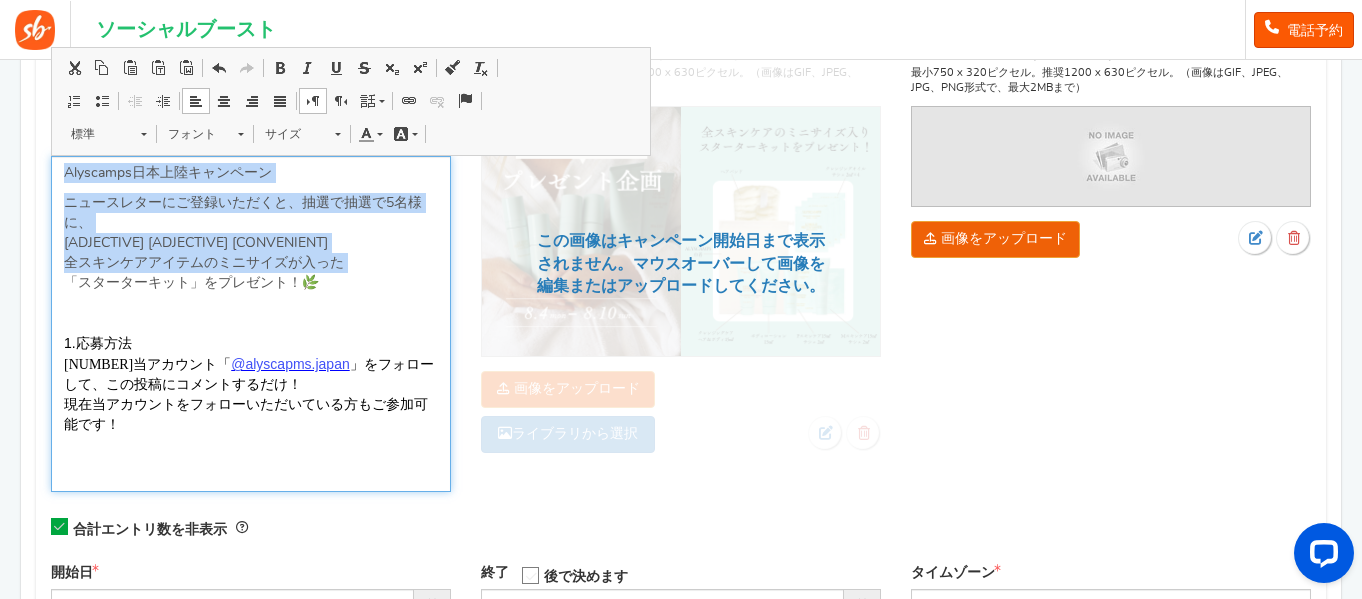copy on "[BRAND_NAME][BRAND_NAME][BRAND_NAME] [NEWSLETTER_REGISTRATION] [NUMBER] [NUMBER], [NUMBER] [NUMBER] [MINI_SIZES]" 